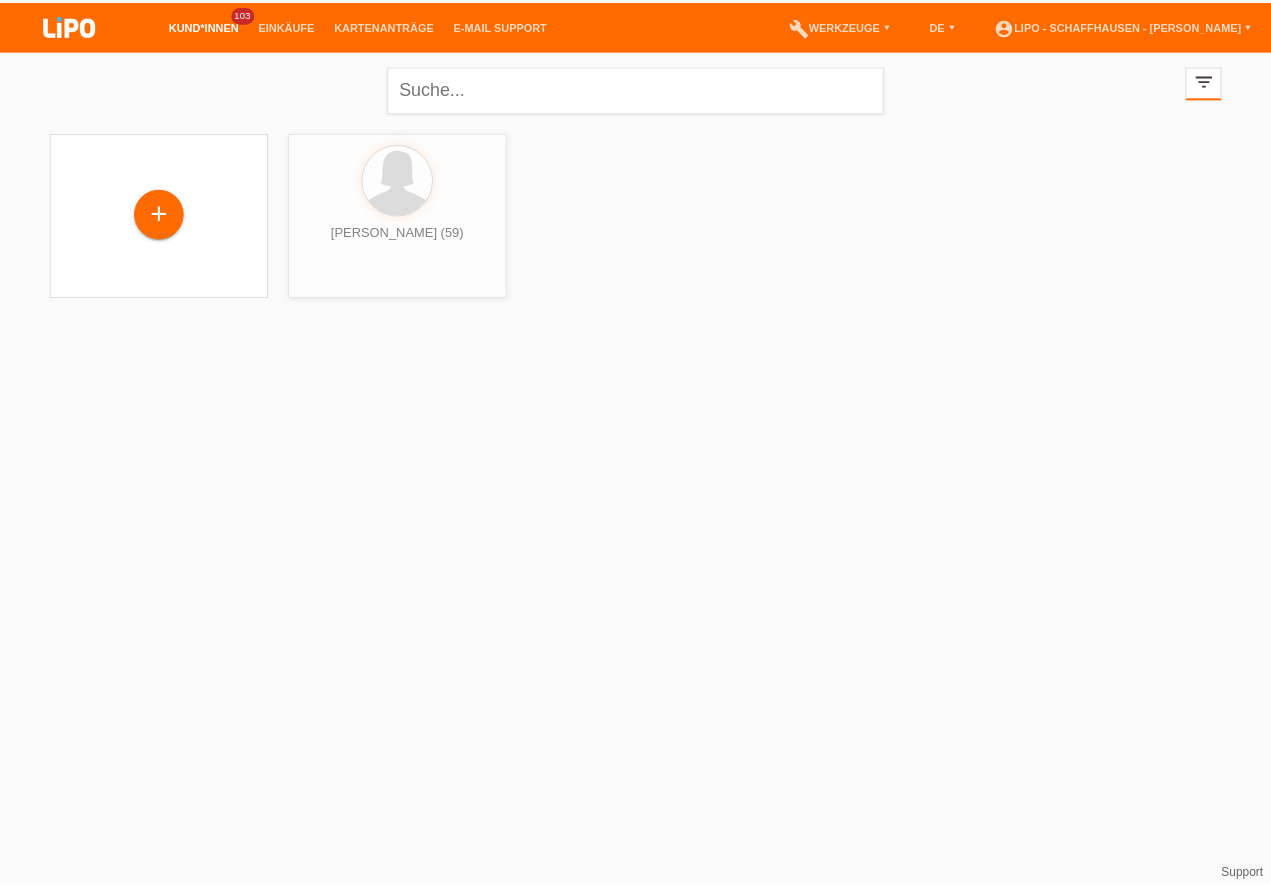 scroll, scrollTop: 0, scrollLeft: 0, axis: both 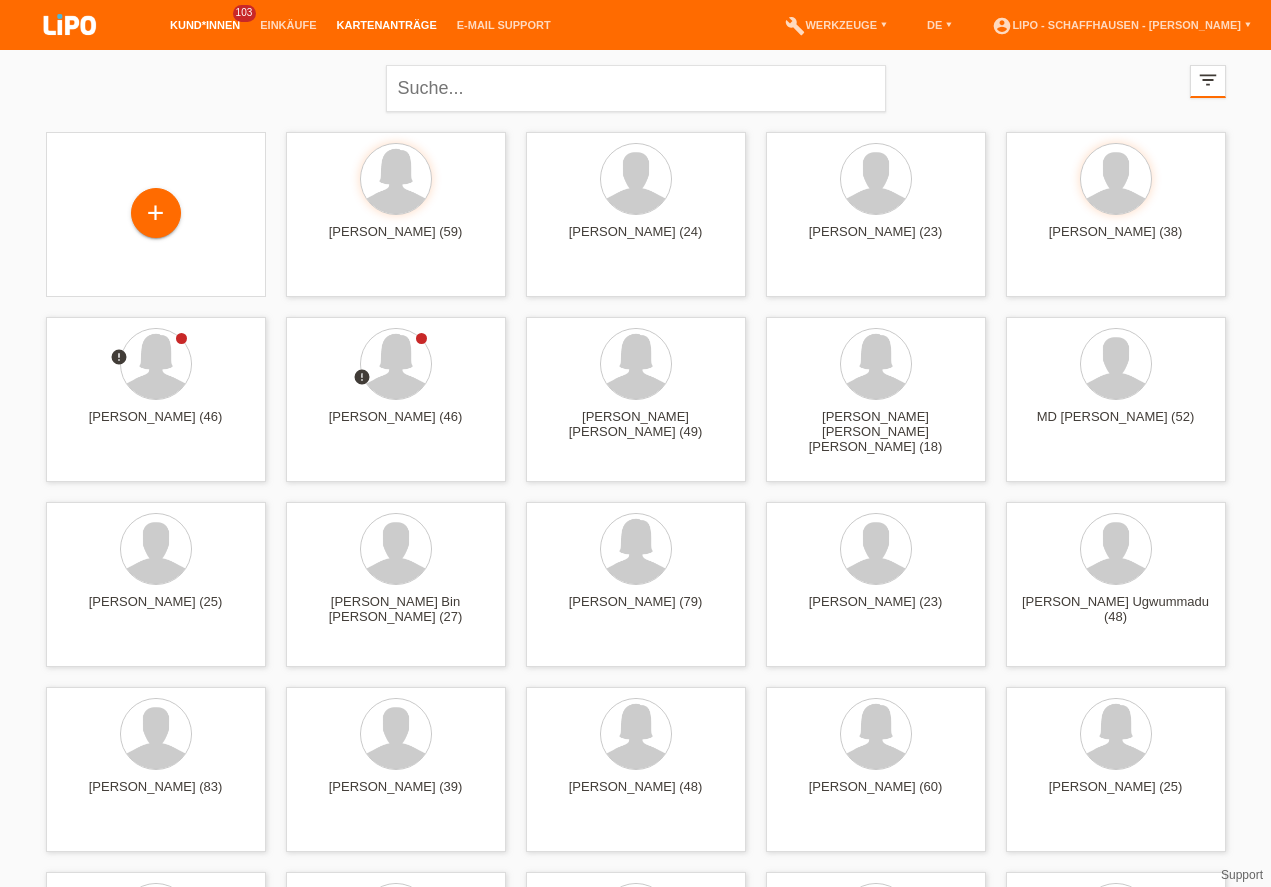 click on "Kartenanträge" at bounding box center (387, 25) 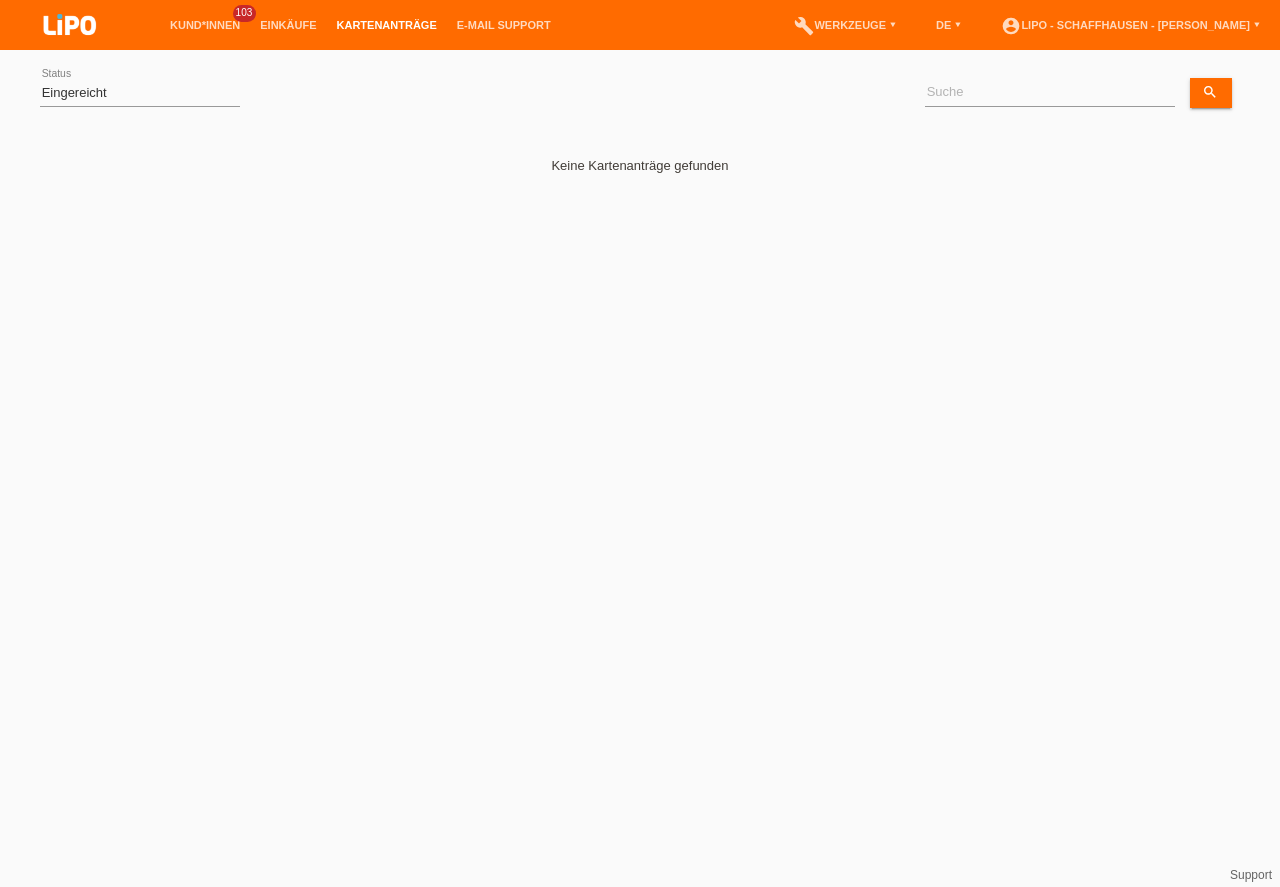 scroll, scrollTop: 0, scrollLeft: 0, axis: both 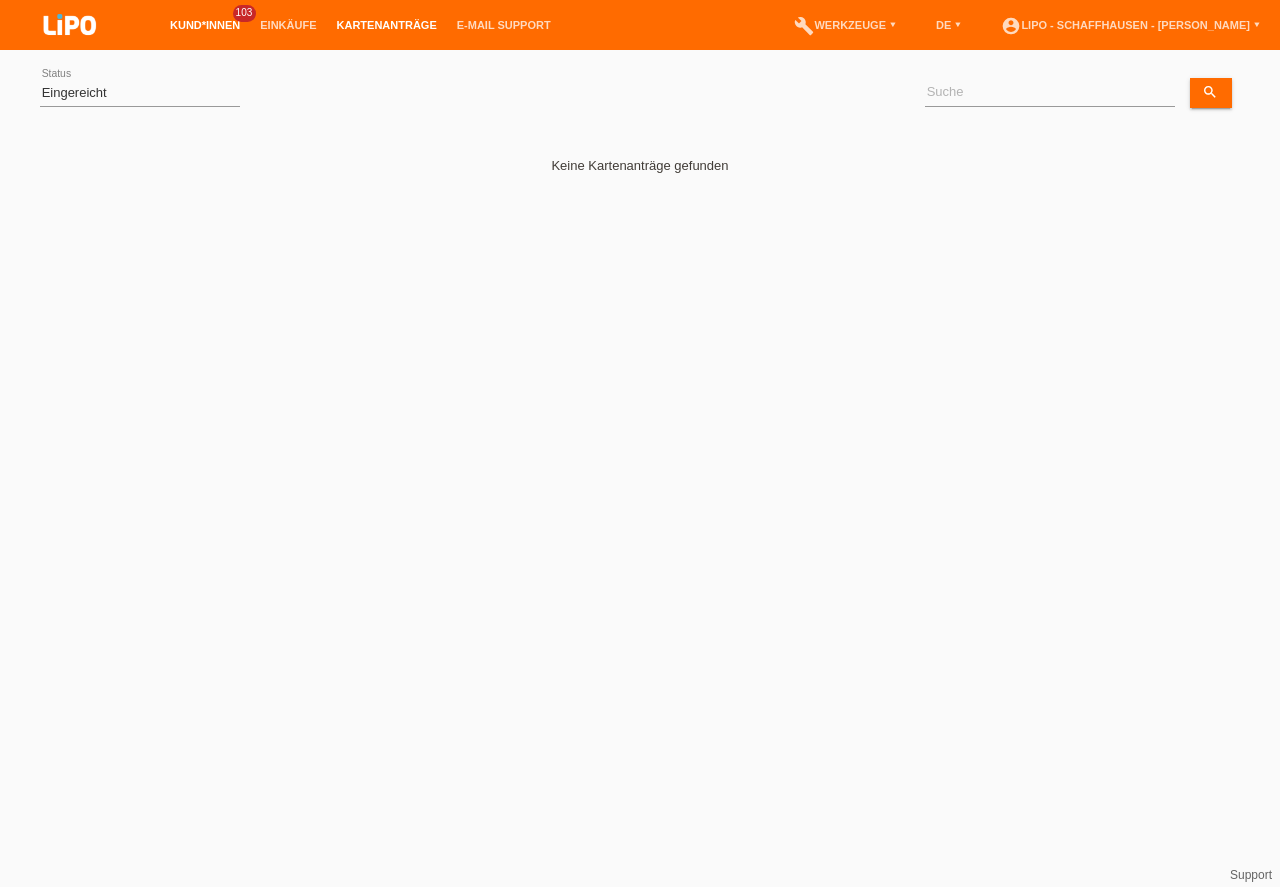 click on "Kund*innen" at bounding box center (205, 25) 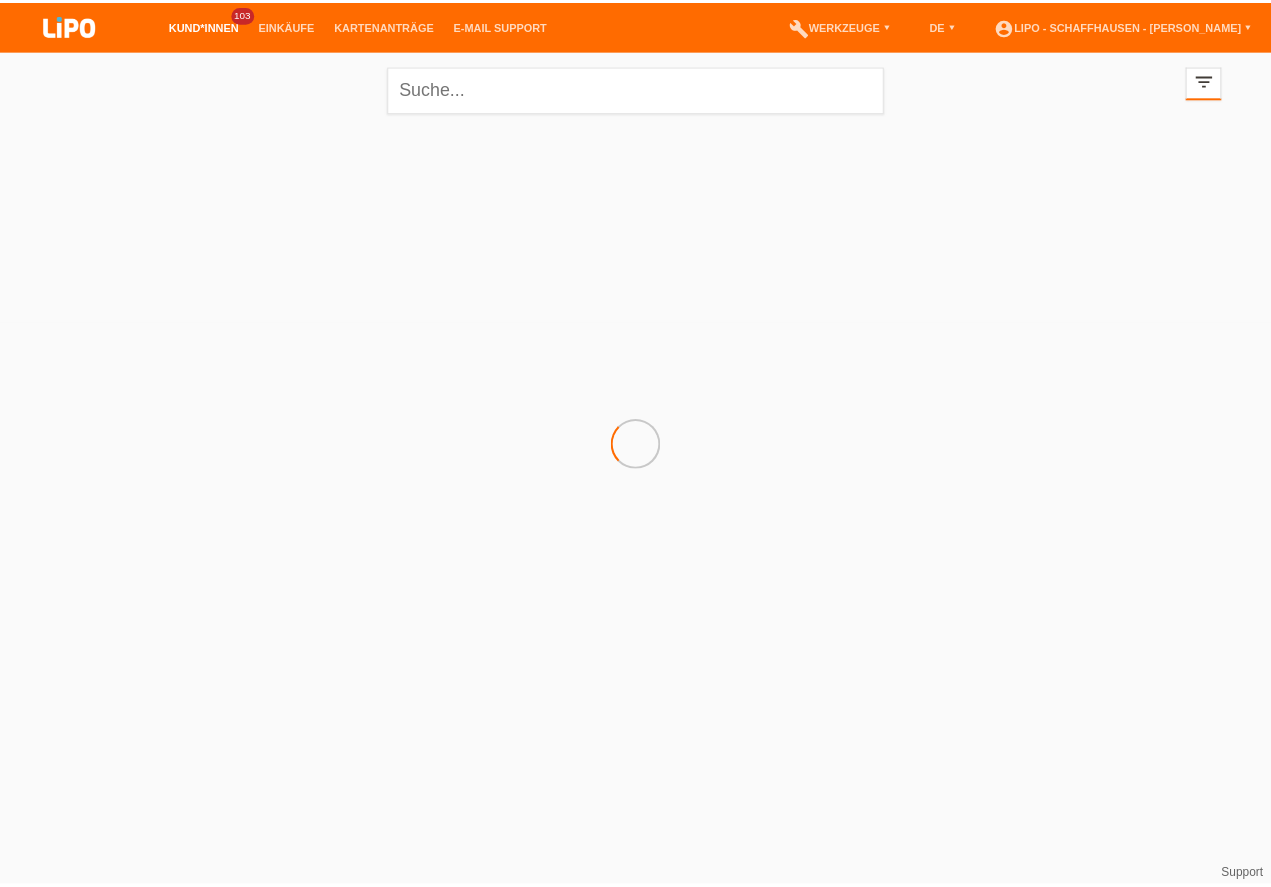 scroll, scrollTop: 0, scrollLeft: 0, axis: both 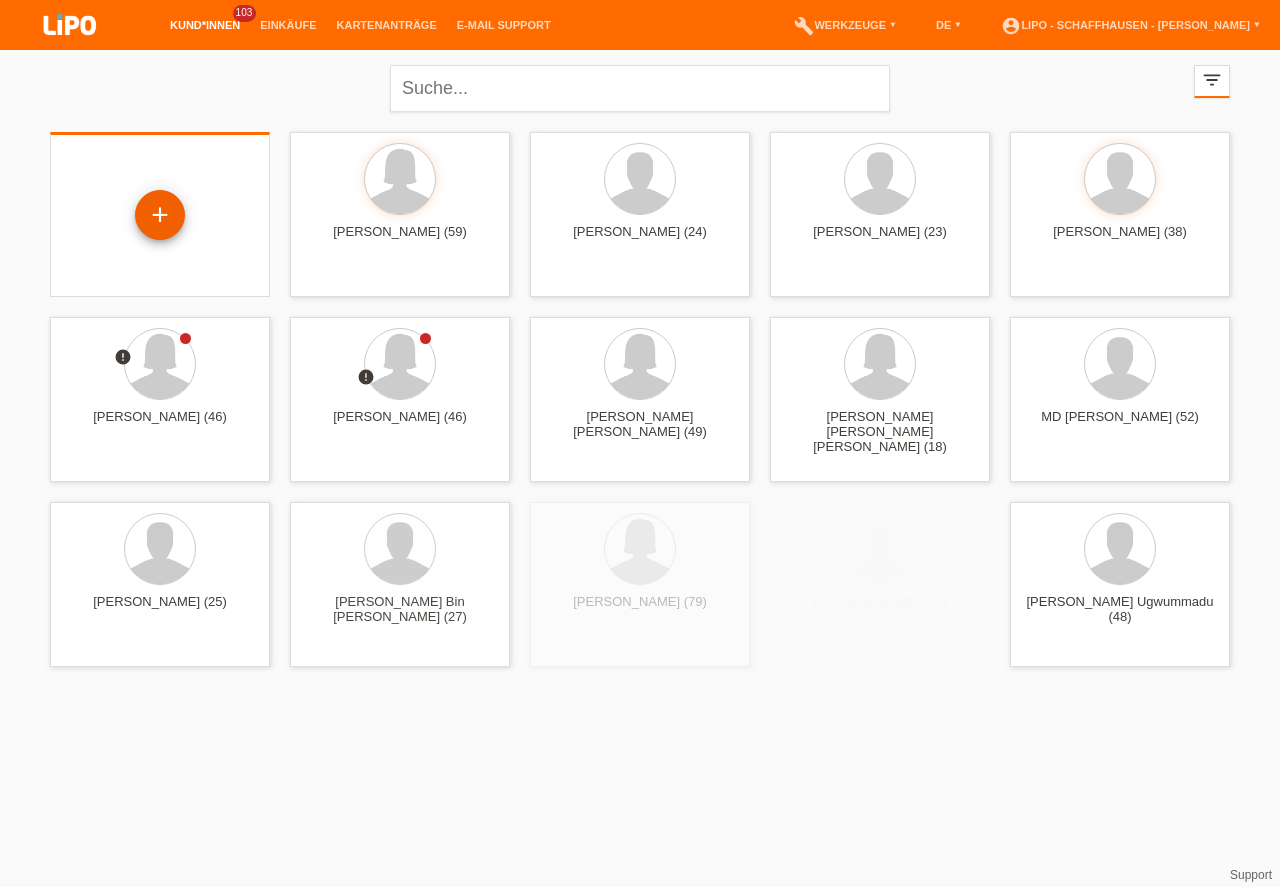 click on "+" at bounding box center [160, 215] 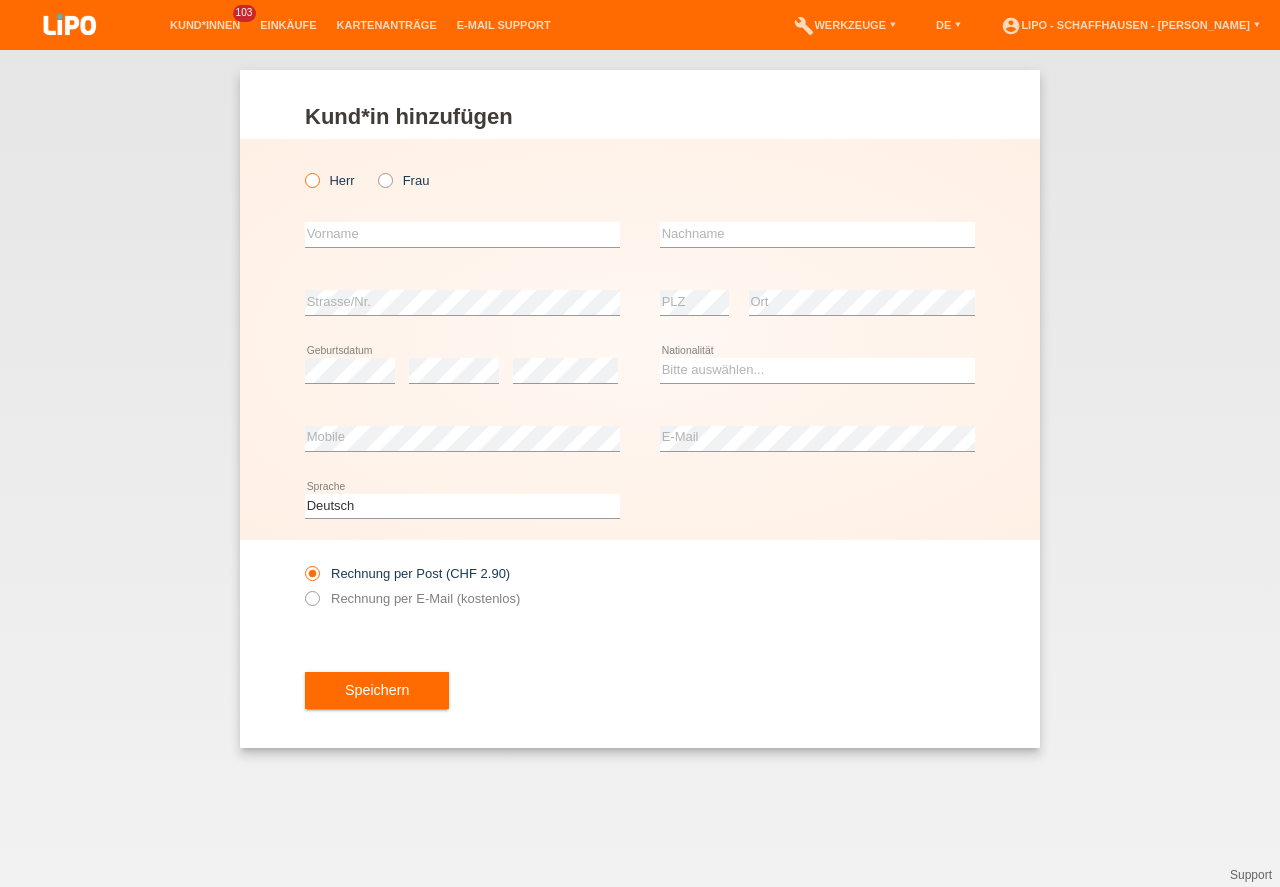 scroll, scrollTop: 0, scrollLeft: 0, axis: both 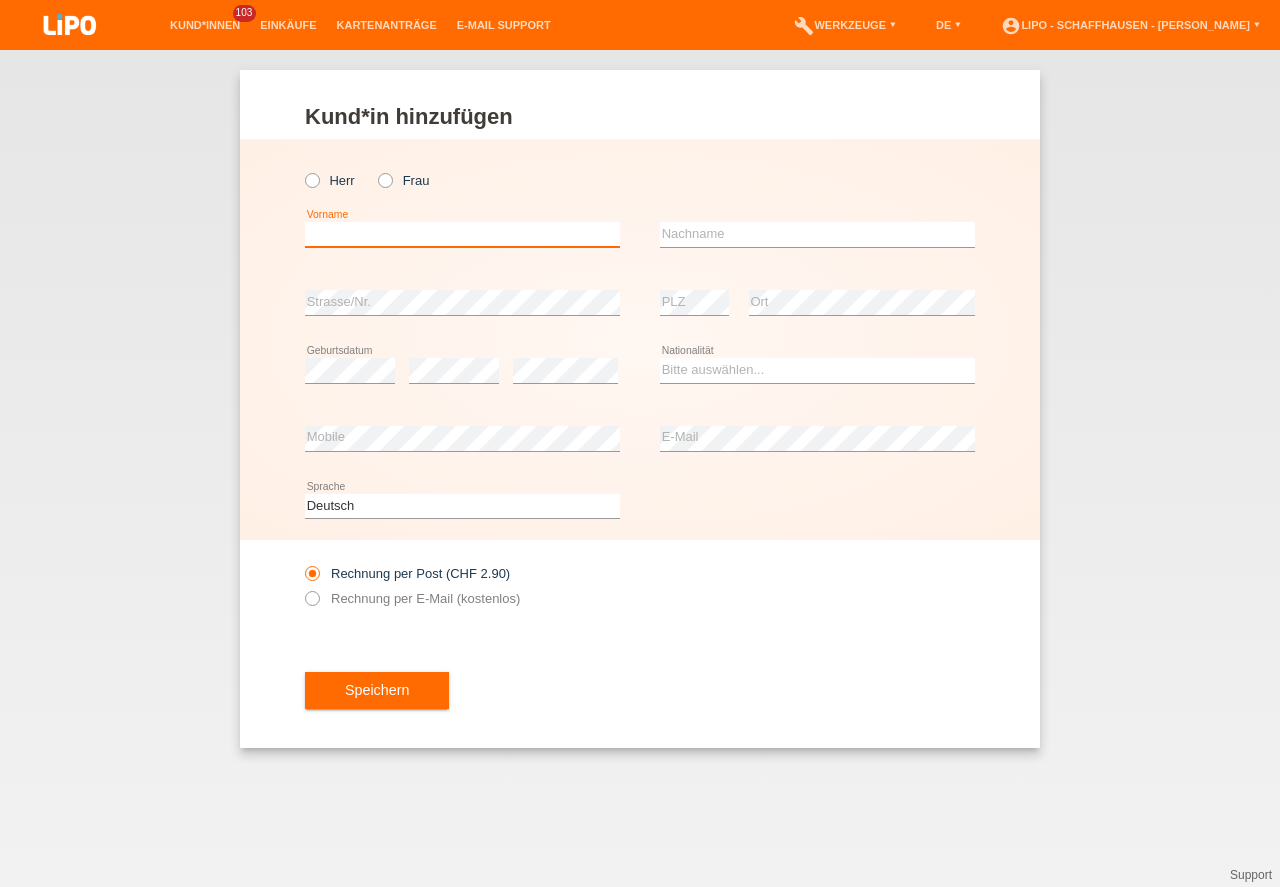 click at bounding box center (462, 234) 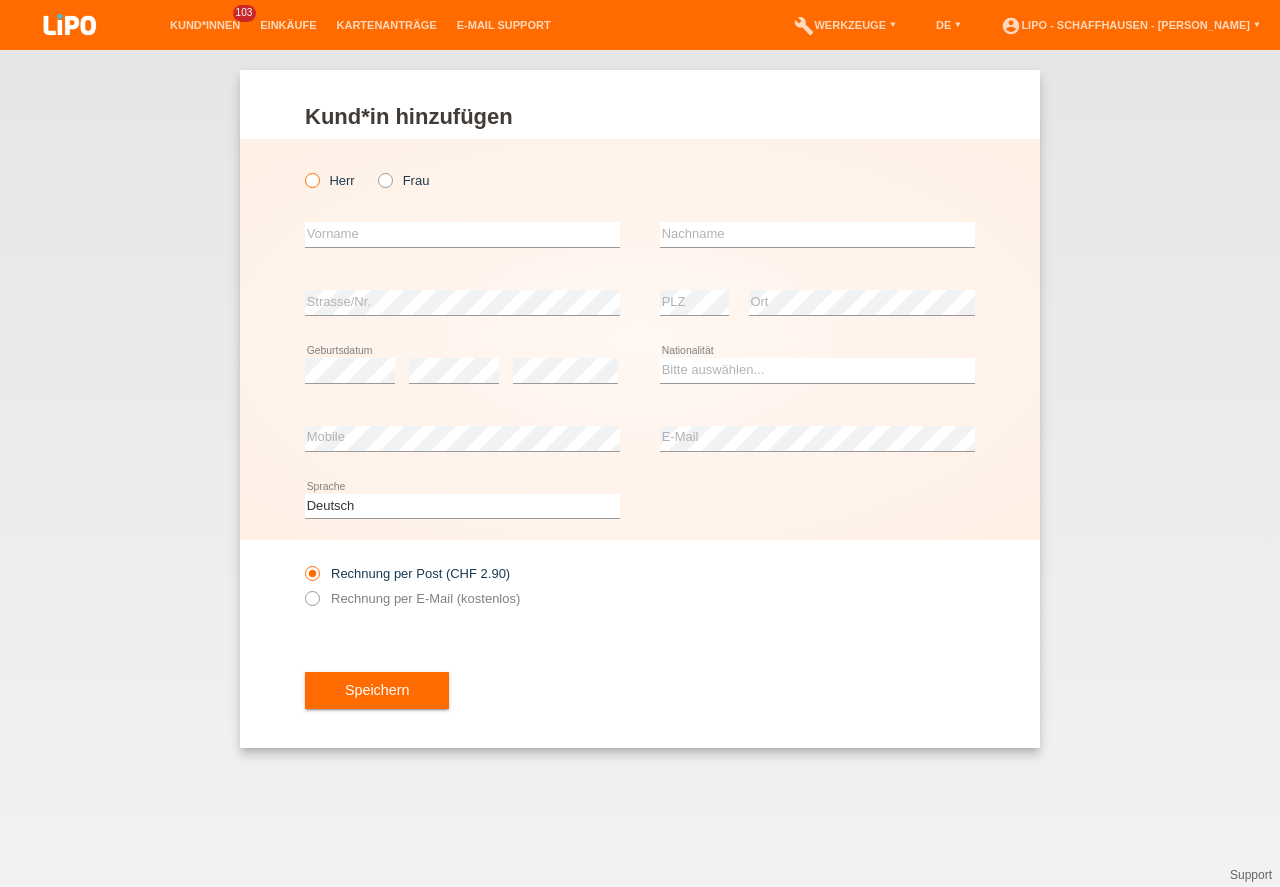 click on "Herr" at bounding box center (330, 180) 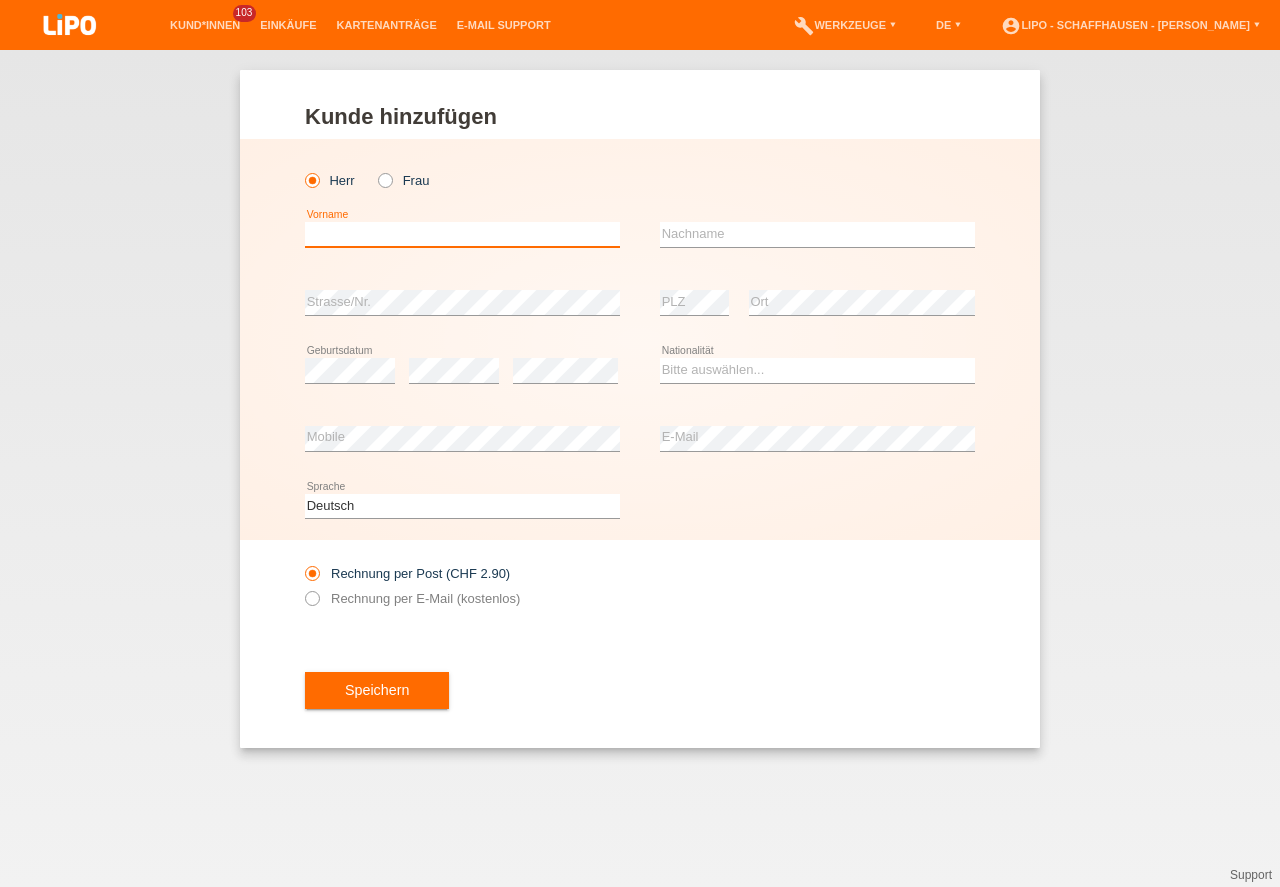 click at bounding box center (462, 234) 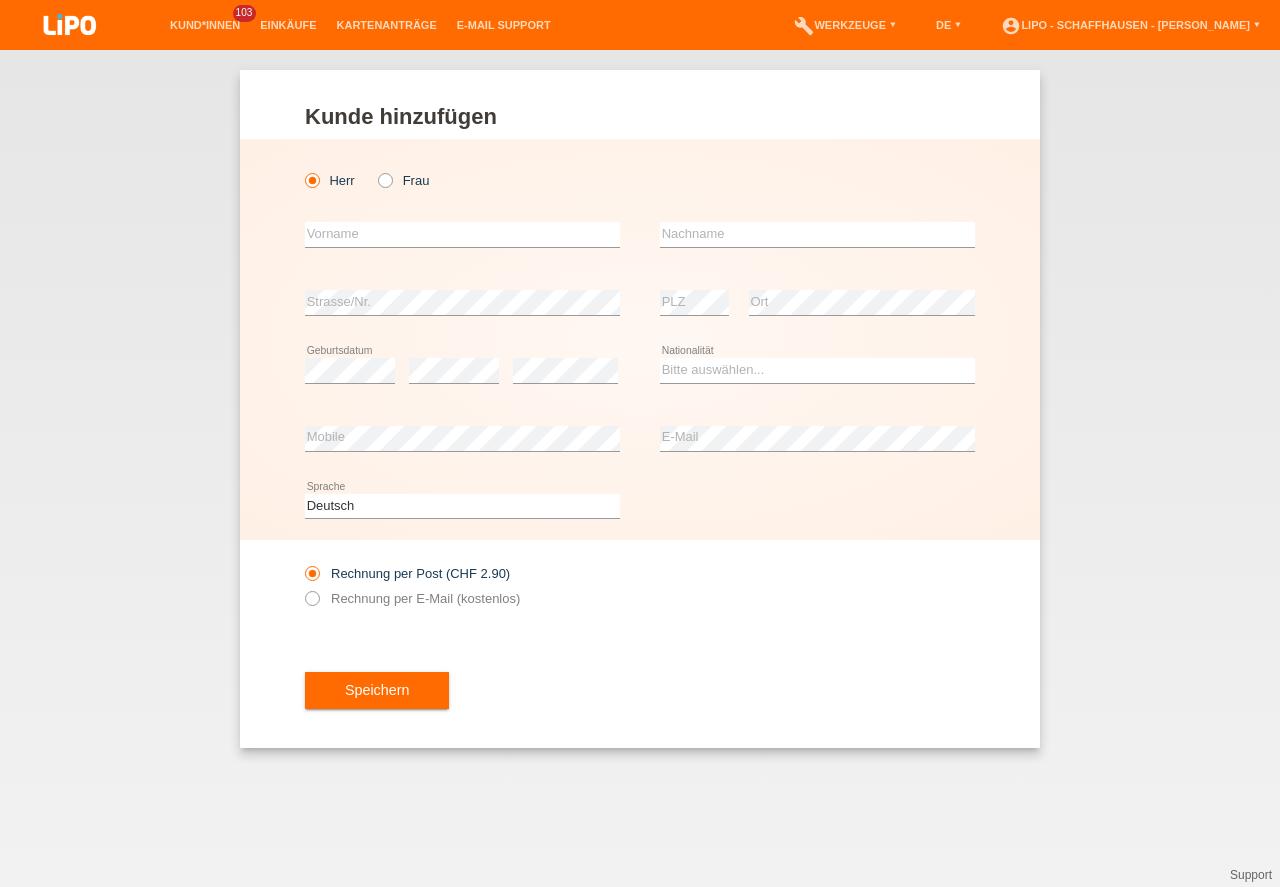 click on "Herr
Frau" at bounding box center (462, 180) 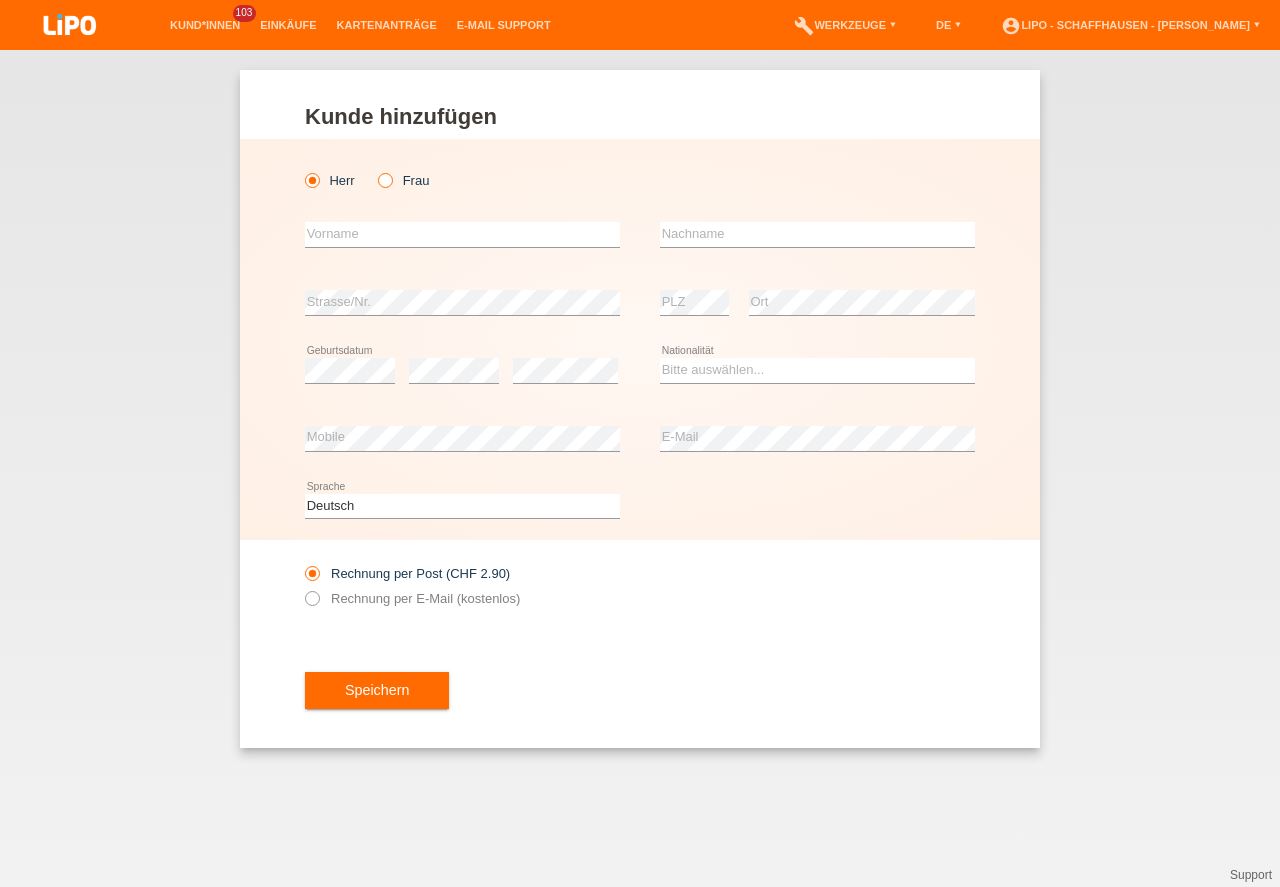 click at bounding box center (375, 170) 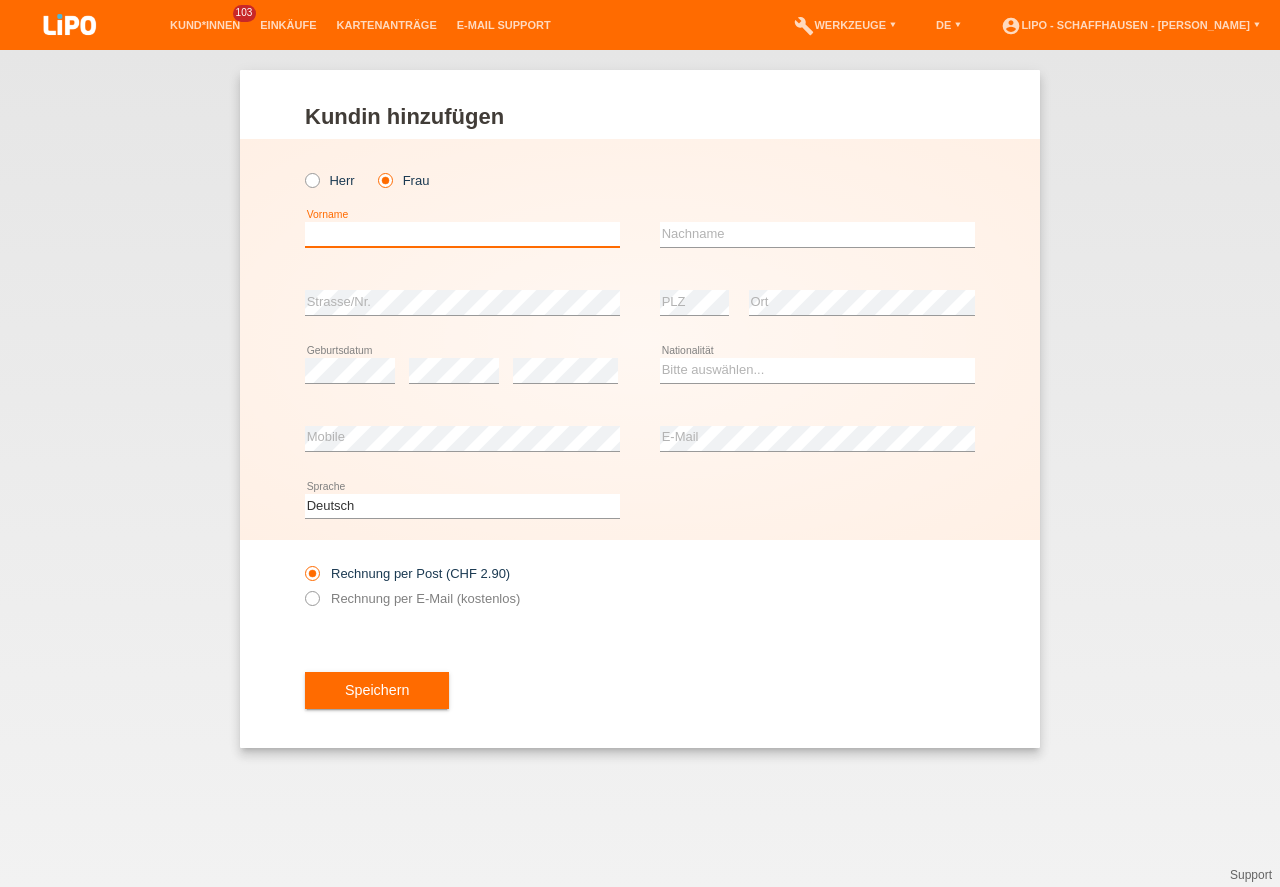 click at bounding box center [462, 234] 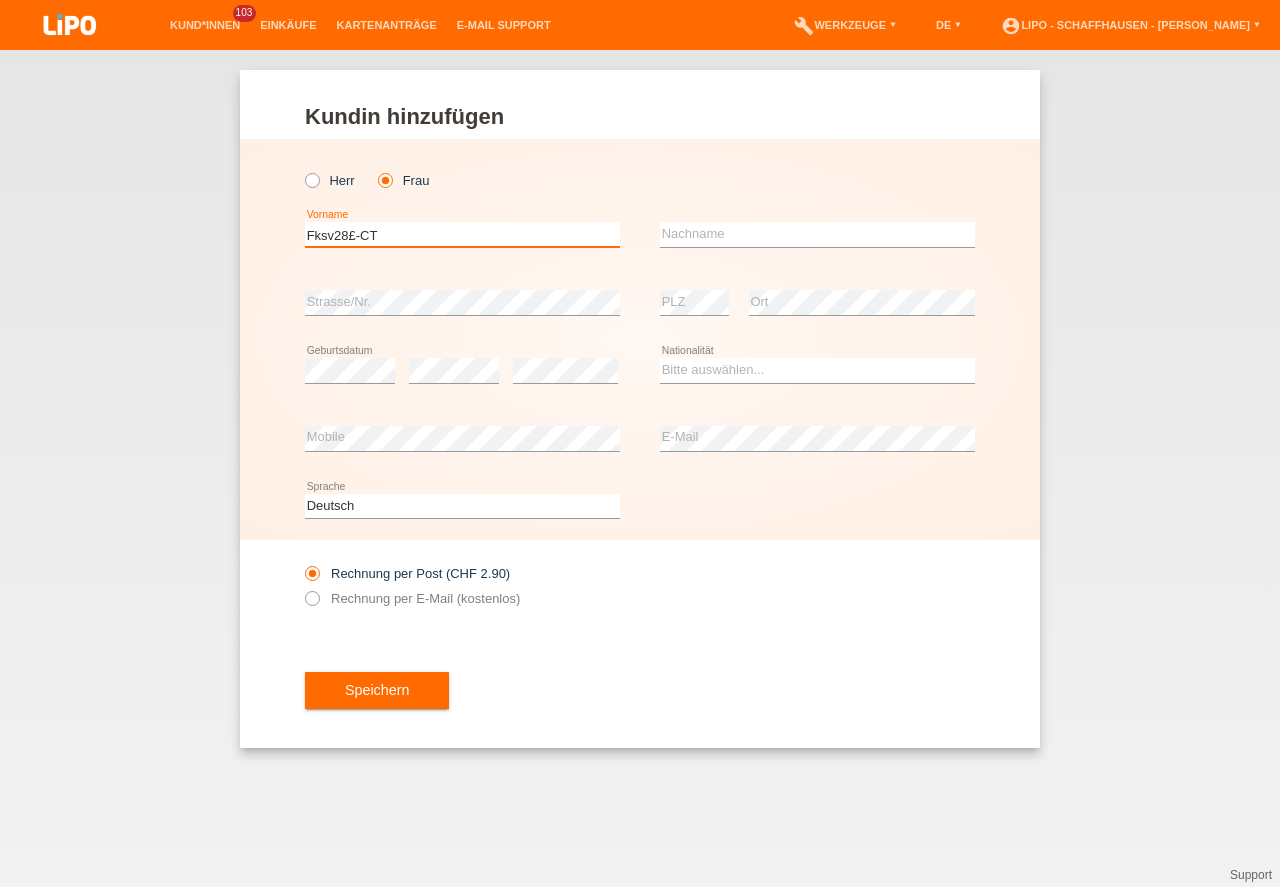 type on "Fksv28£-CT" 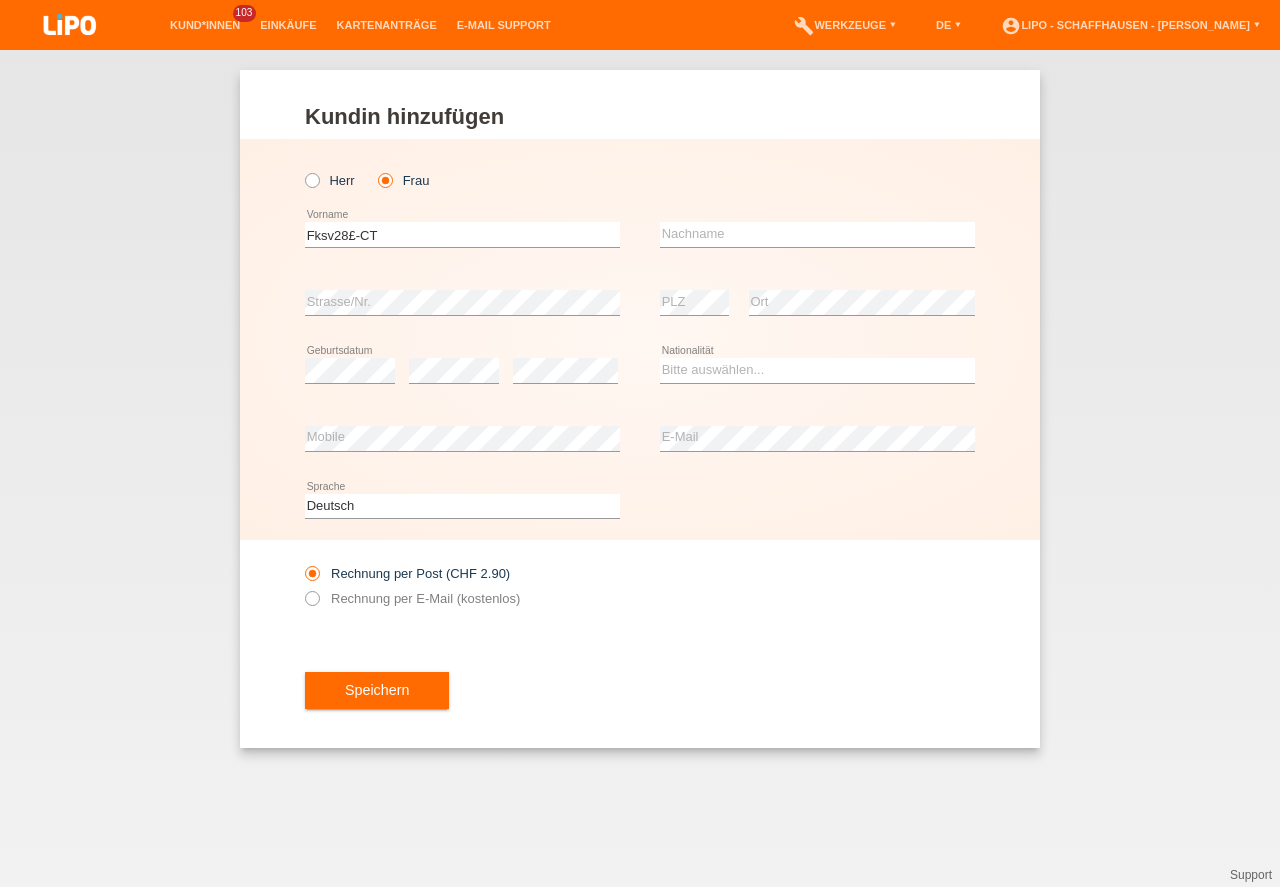 drag, startPoint x: 440, startPoint y: 251, endPoint x: 337, endPoint y: 237, distance: 103.947105 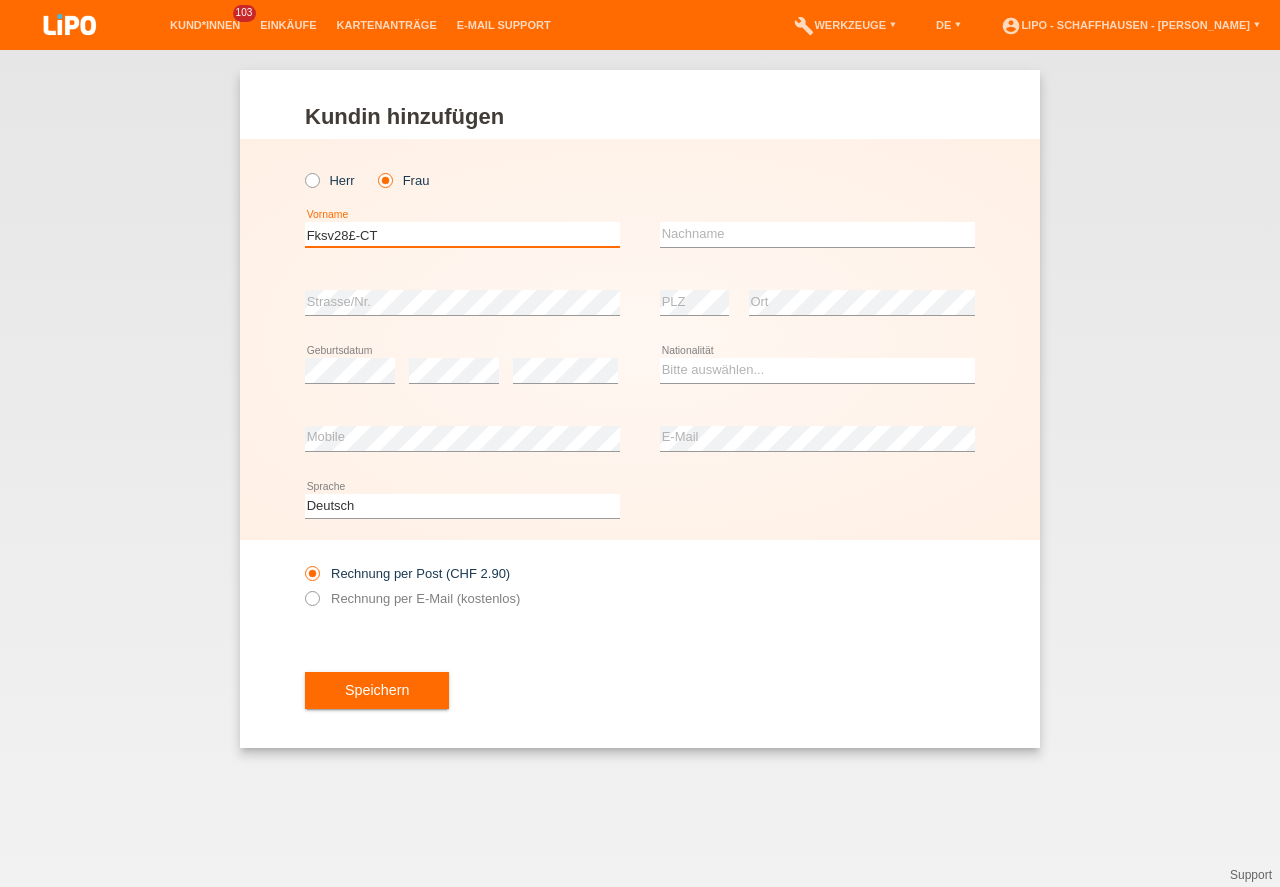 click on "Fksv28£-CT" at bounding box center (462, 234) 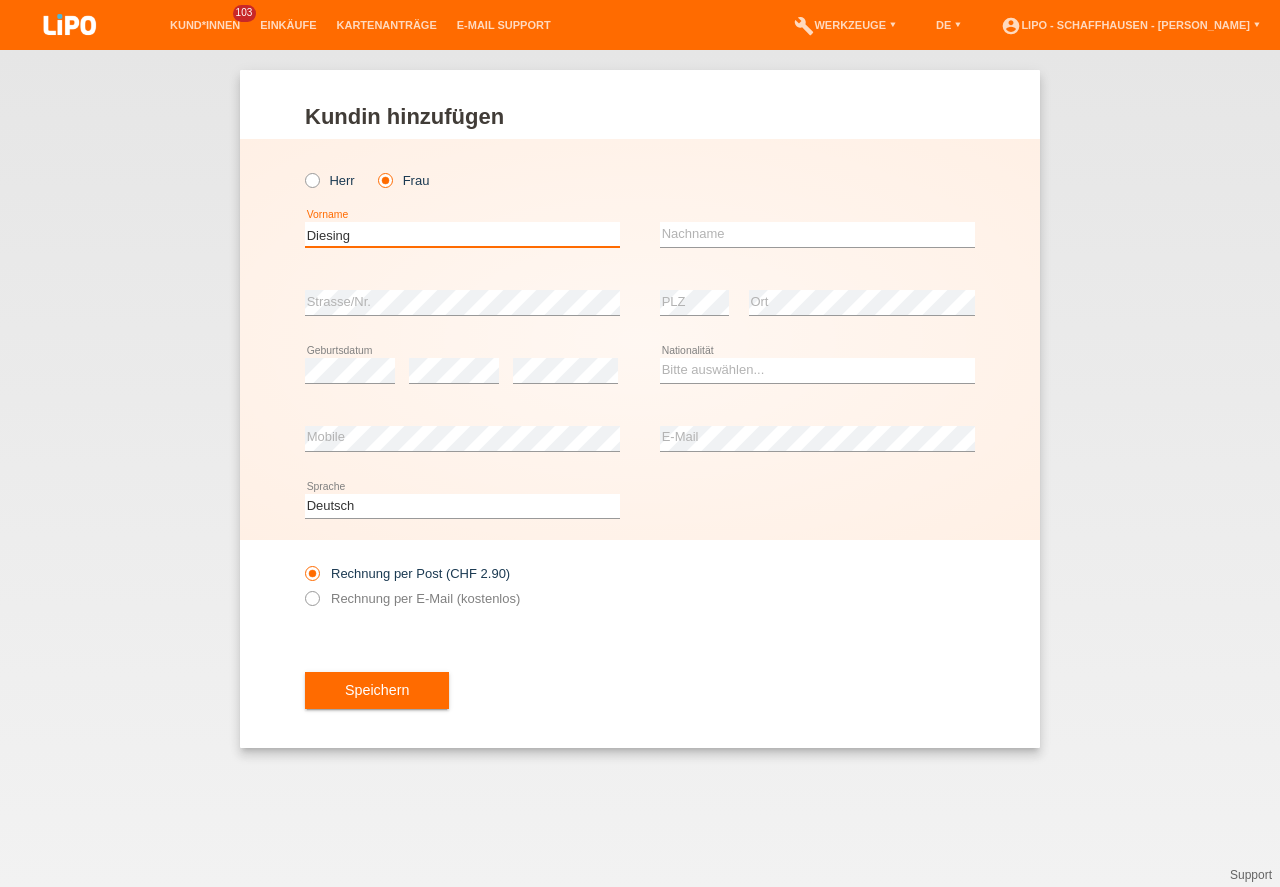 type on "Diesing" 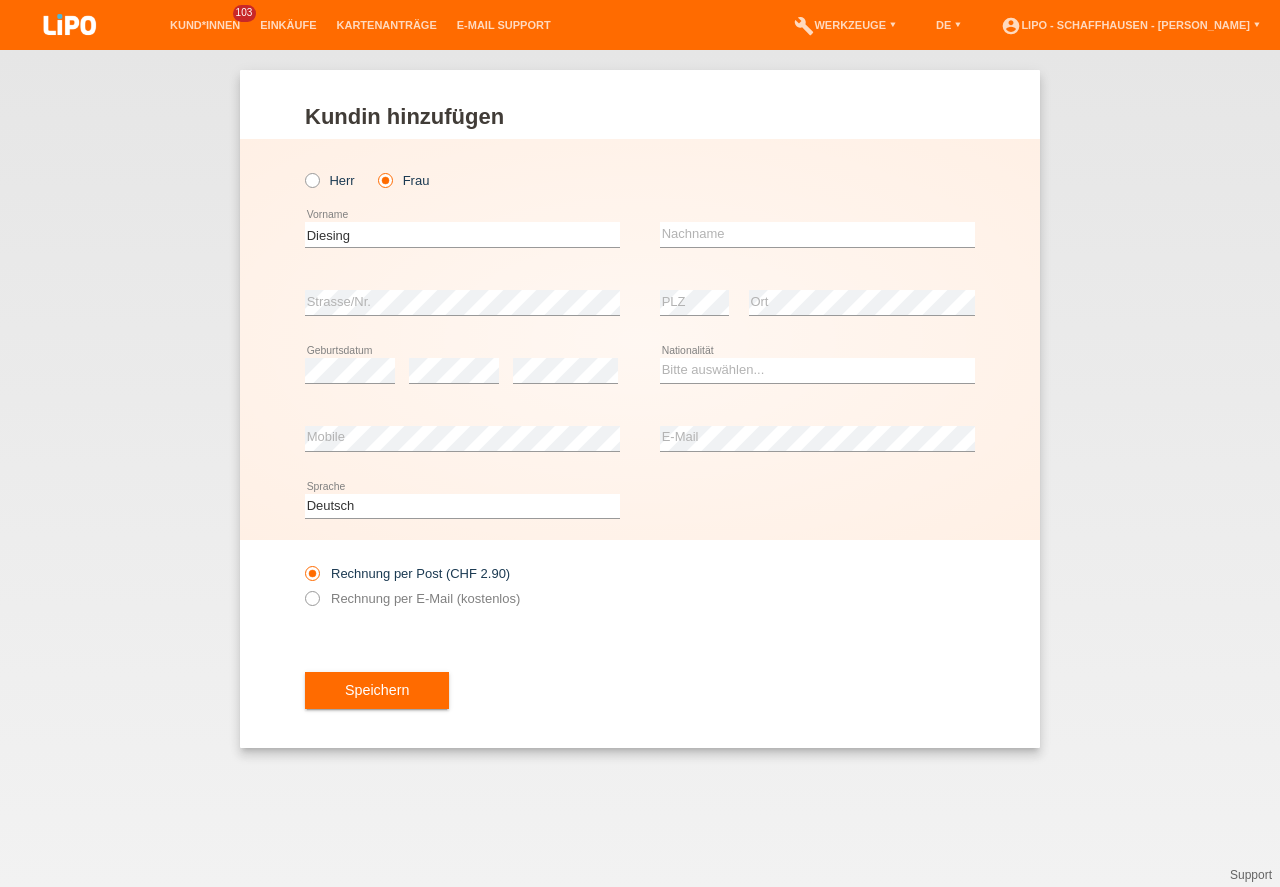 drag, startPoint x: 820, startPoint y: 264, endPoint x: 810, endPoint y: 242, distance: 24.166092 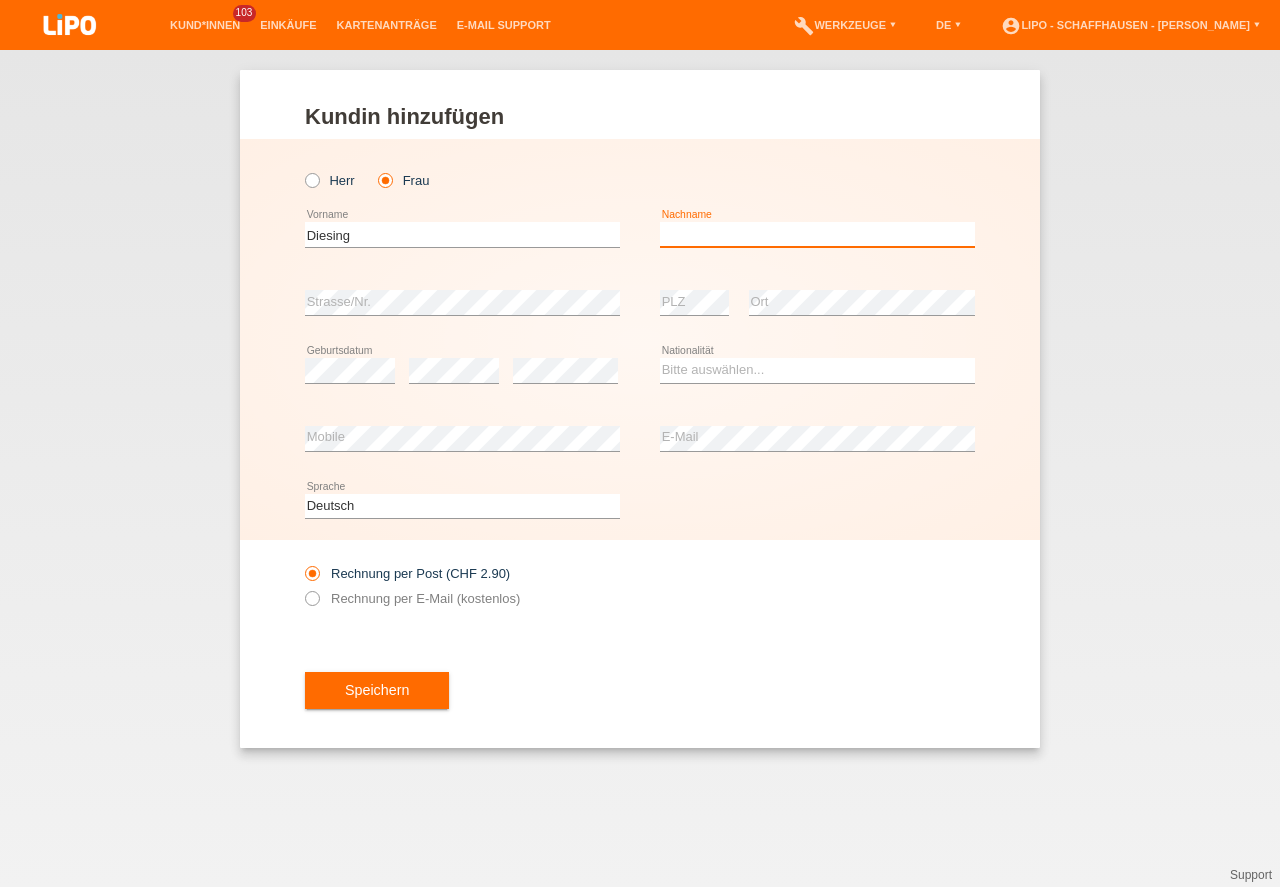 click at bounding box center [817, 234] 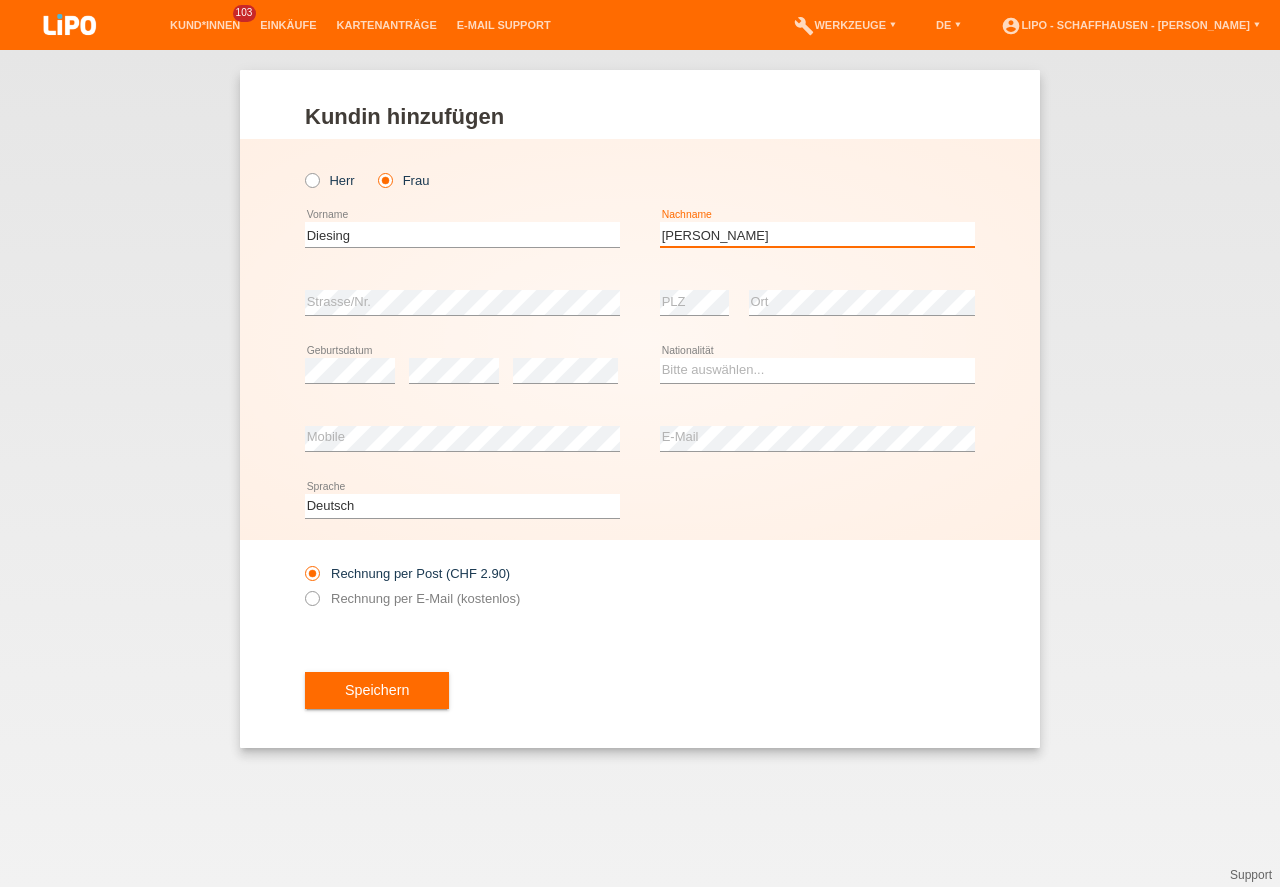 type on "[PERSON_NAME]" 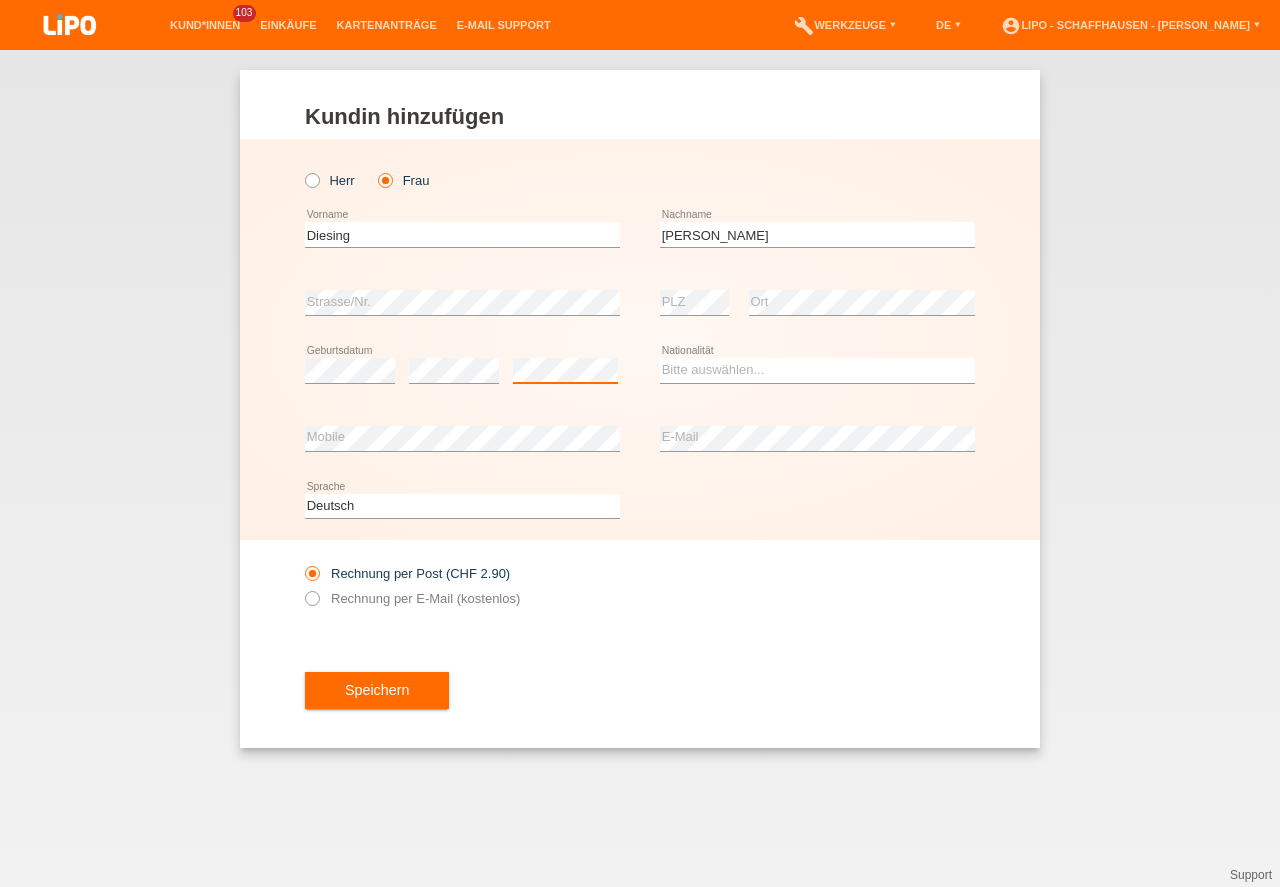 scroll, scrollTop: 0, scrollLeft: 0, axis: both 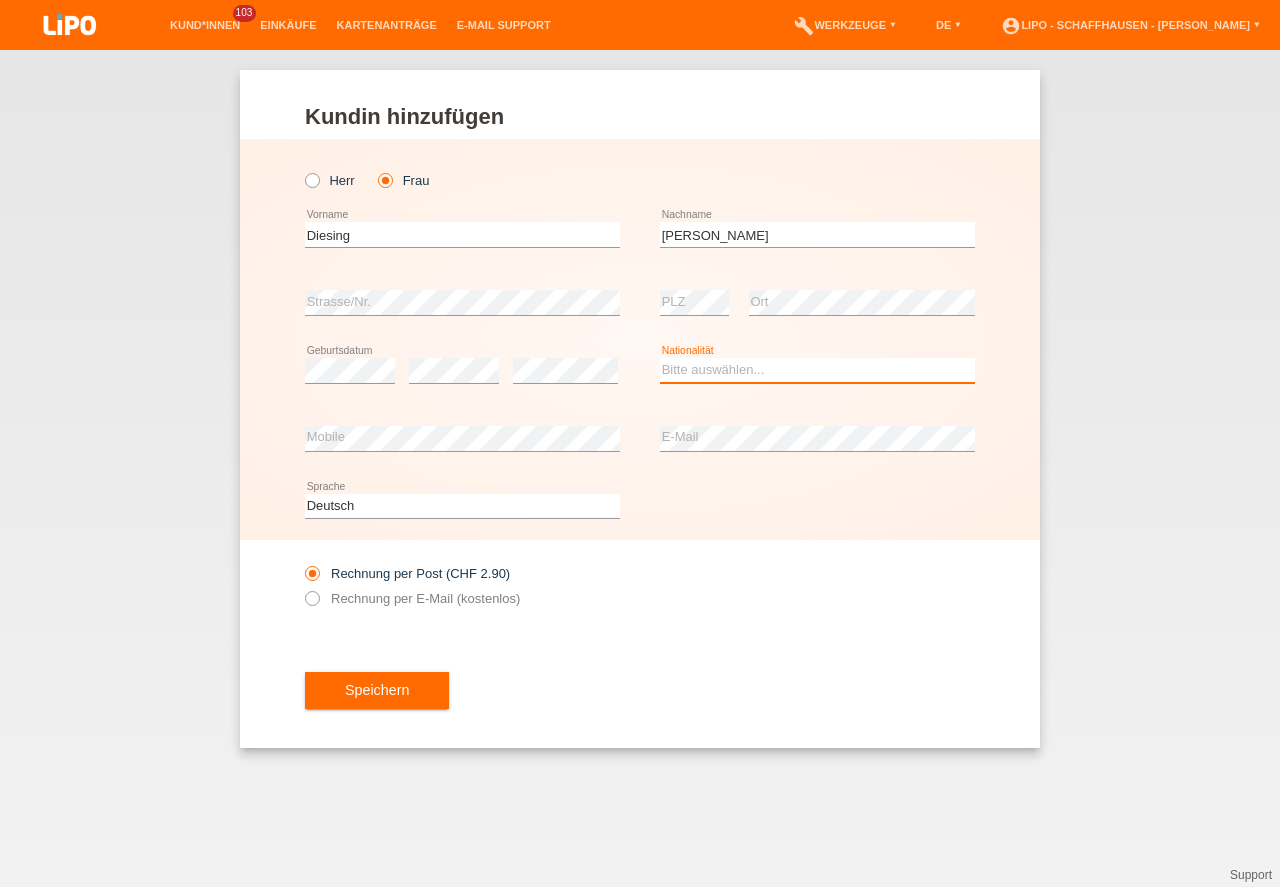 click on "Bitte auswählen...
Schweiz
Deutschland
Liechtenstein
Österreich
------------
Afghanistan
Ägypten
Åland
Albanien
Algerien" at bounding box center [817, 370] 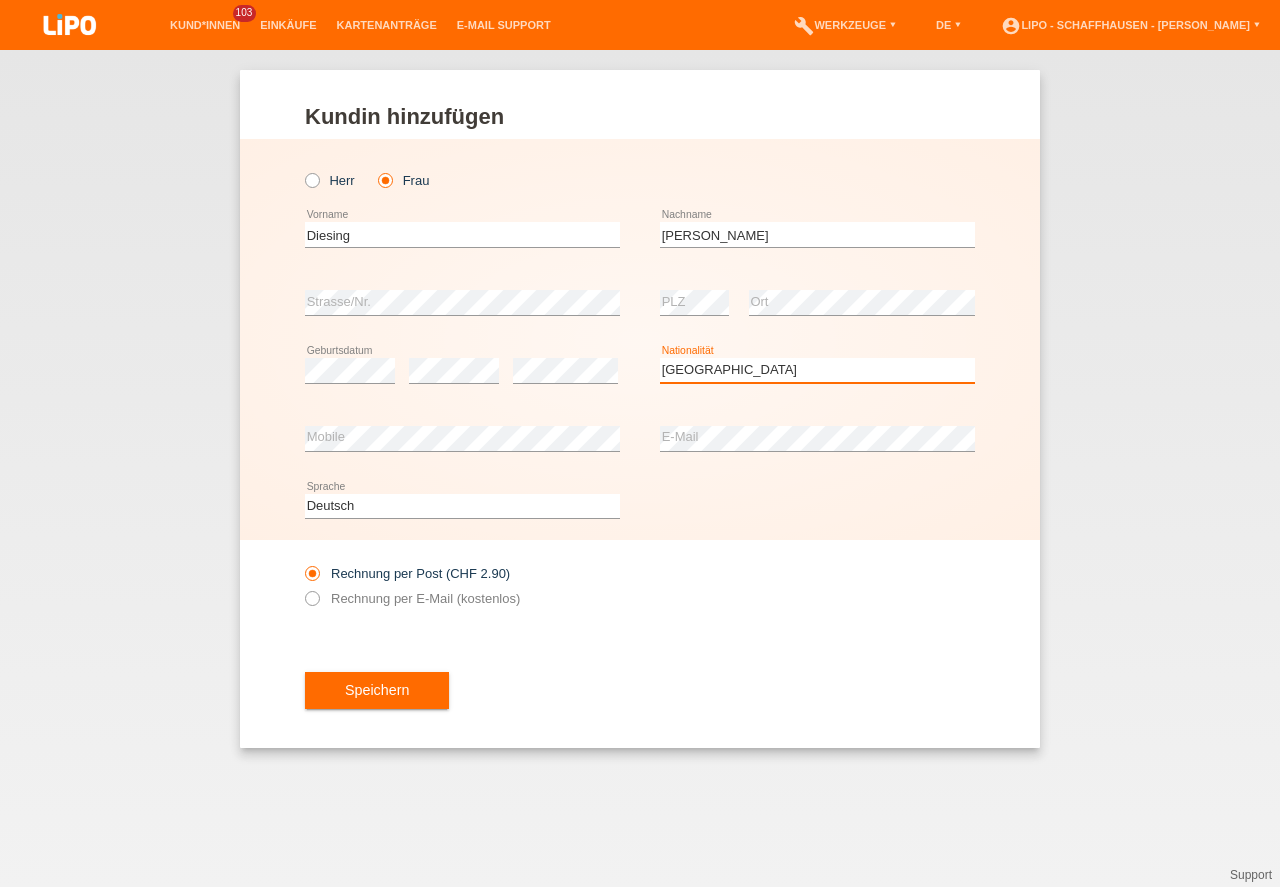 click on "Schweiz" at bounding box center (0, 0) 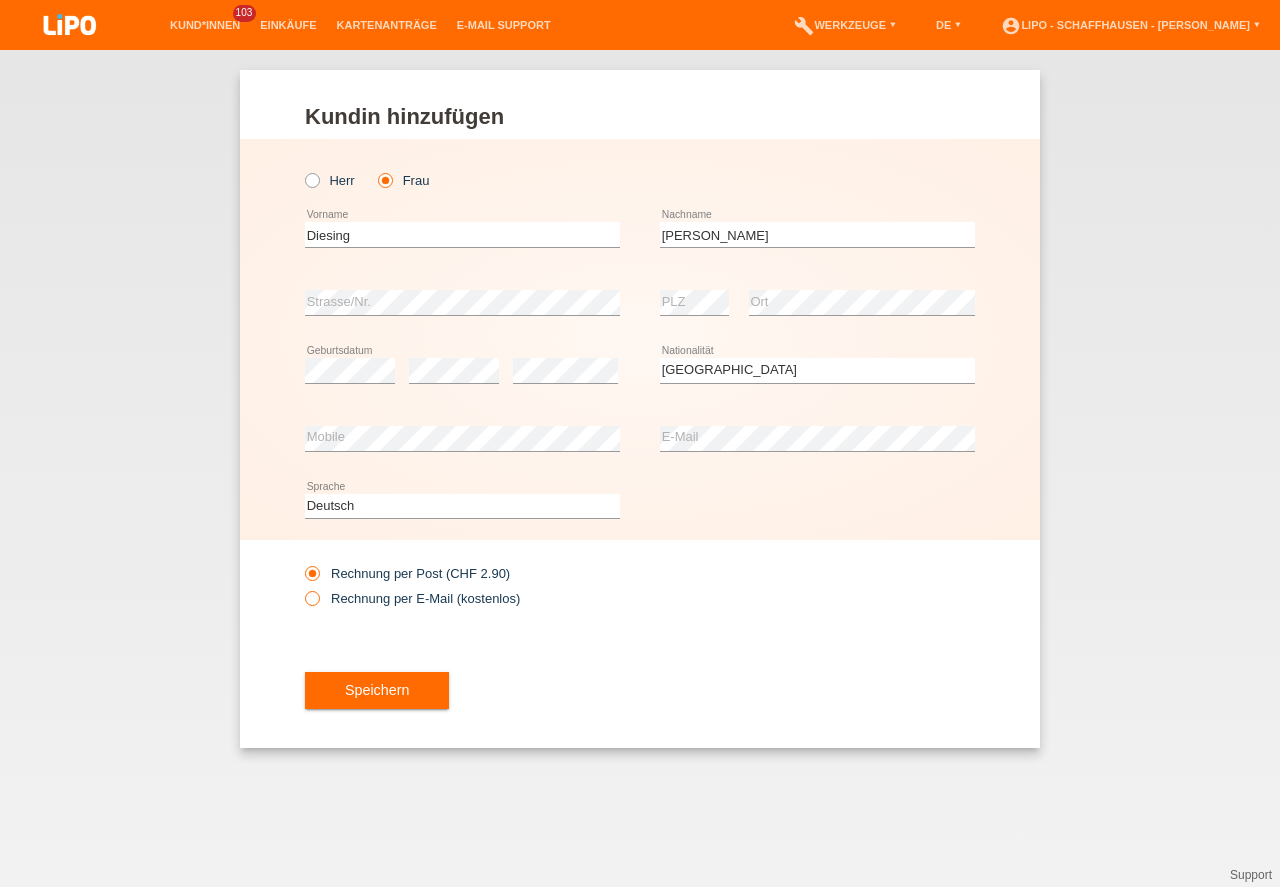click on "Rechnung per E-Mail                                                                                            (kostenlos)" at bounding box center (412, 598) 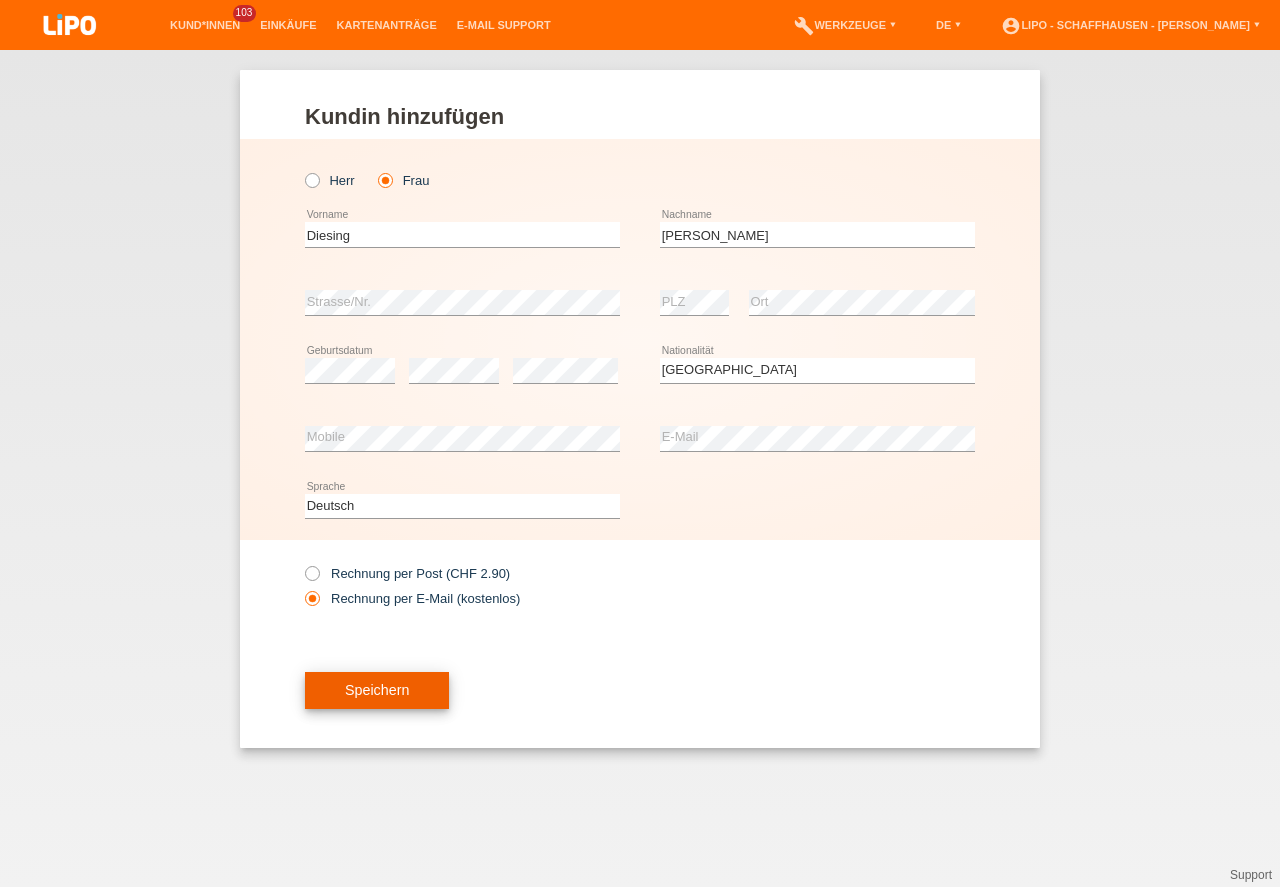 click on "Speichern" at bounding box center (377, 691) 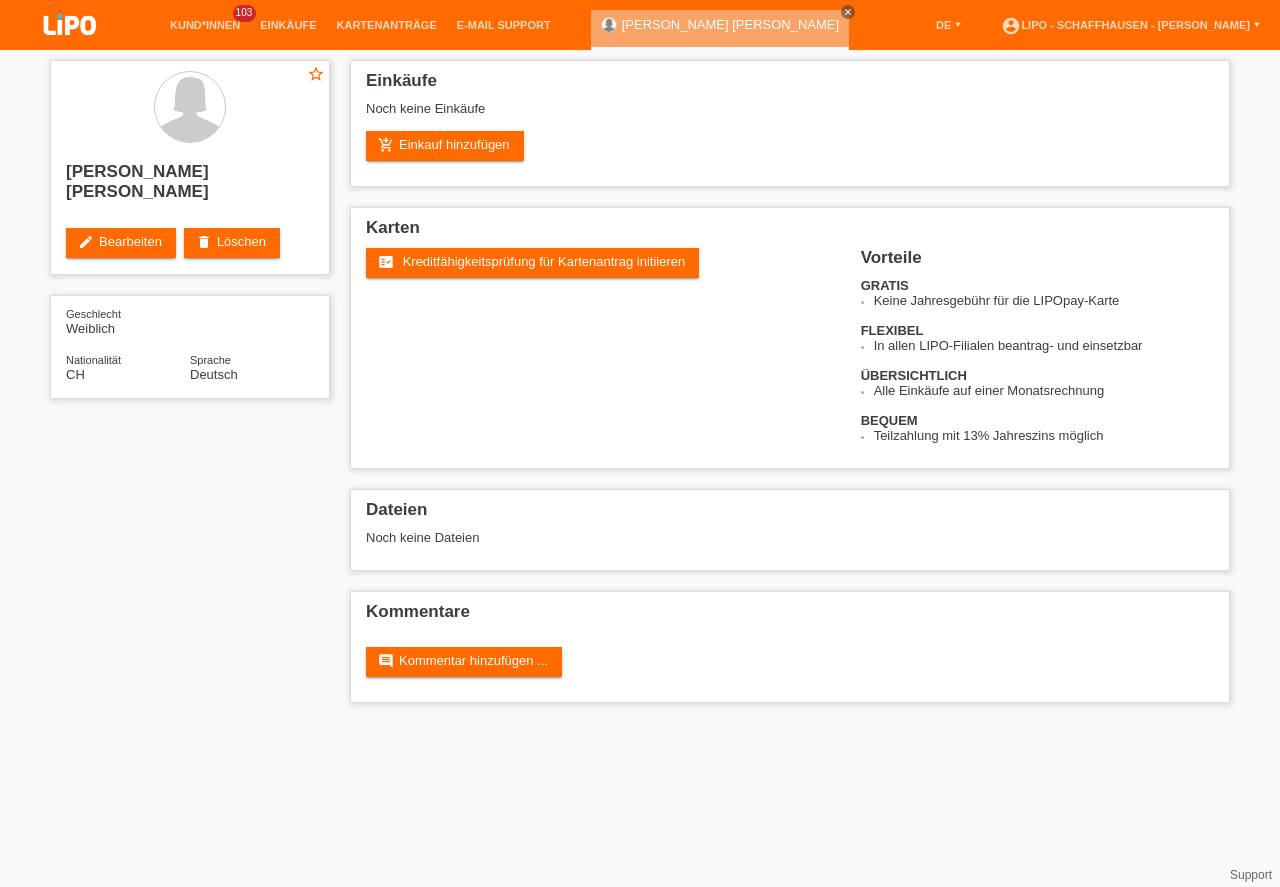 click on "Kreditfähigkeitsprüfung für Kartenantrag initiieren" at bounding box center (544, 261) 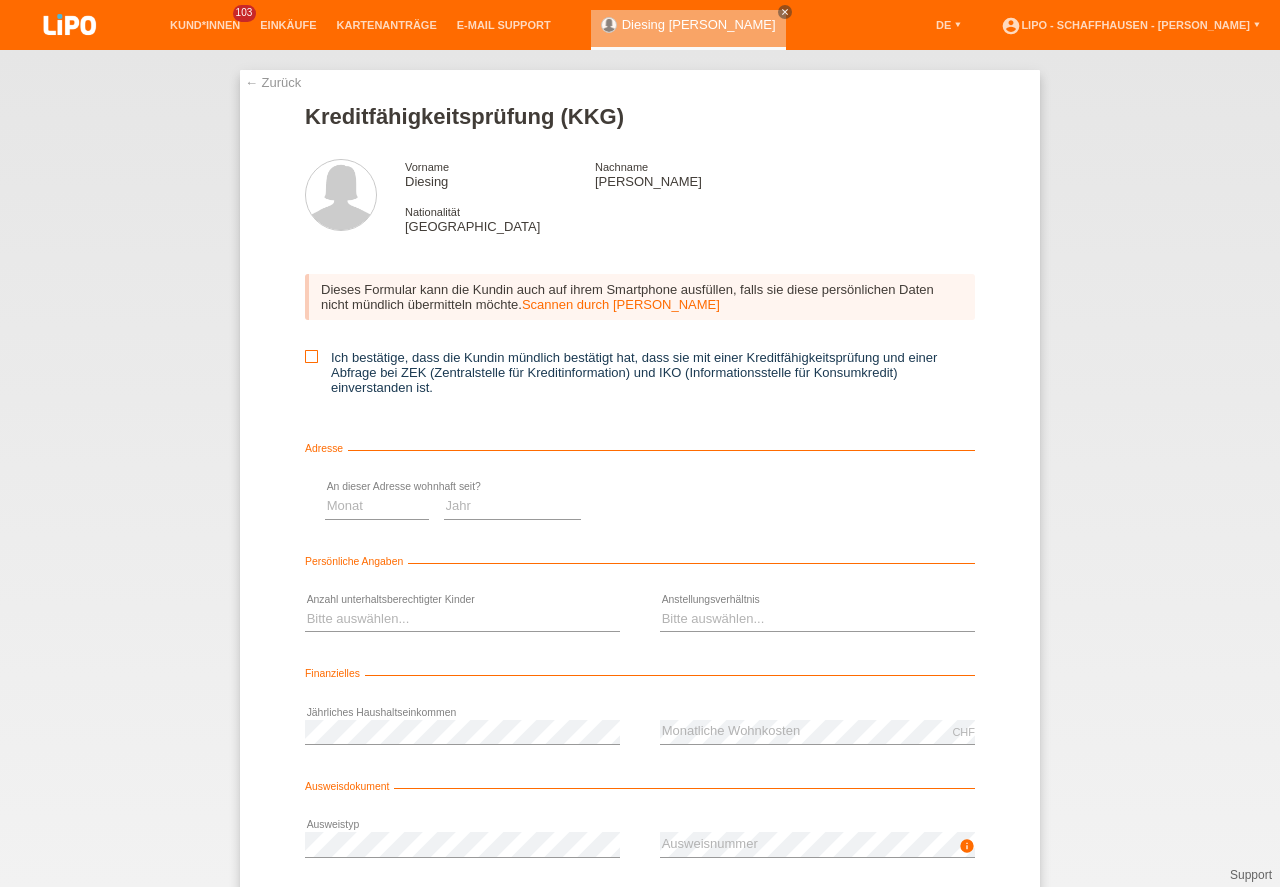 scroll, scrollTop: 0, scrollLeft: 0, axis: both 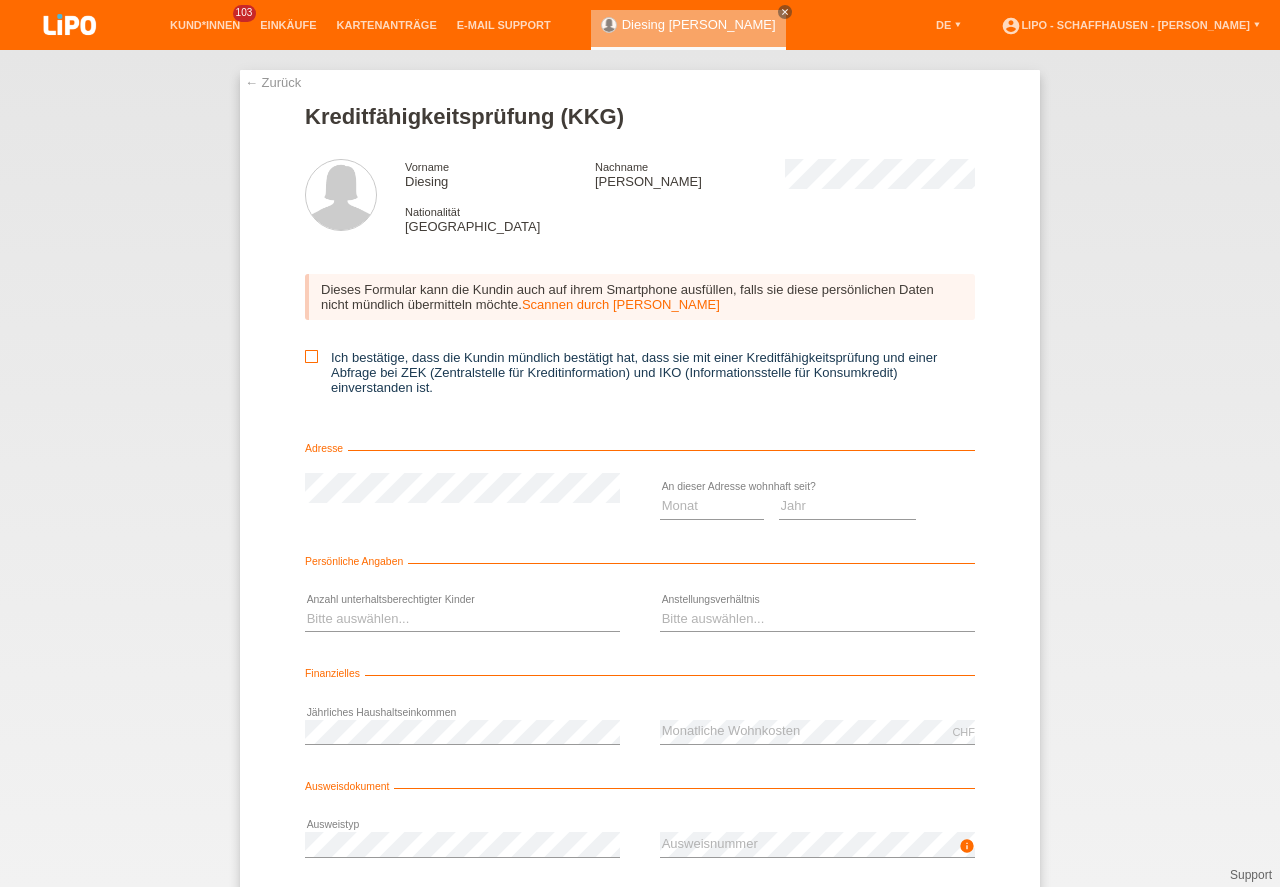 click on "Ich bestätige, dass die Kundin mündlich bestätigt hat, dass sie mit einer Kreditfähigkeitsprüfung und einer Abfrage bei ZEK (Zentralstelle für Kreditinformation) und IKO (Informationsstelle für Konsumkredit) einverstanden ist." at bounding box center [640, 372] 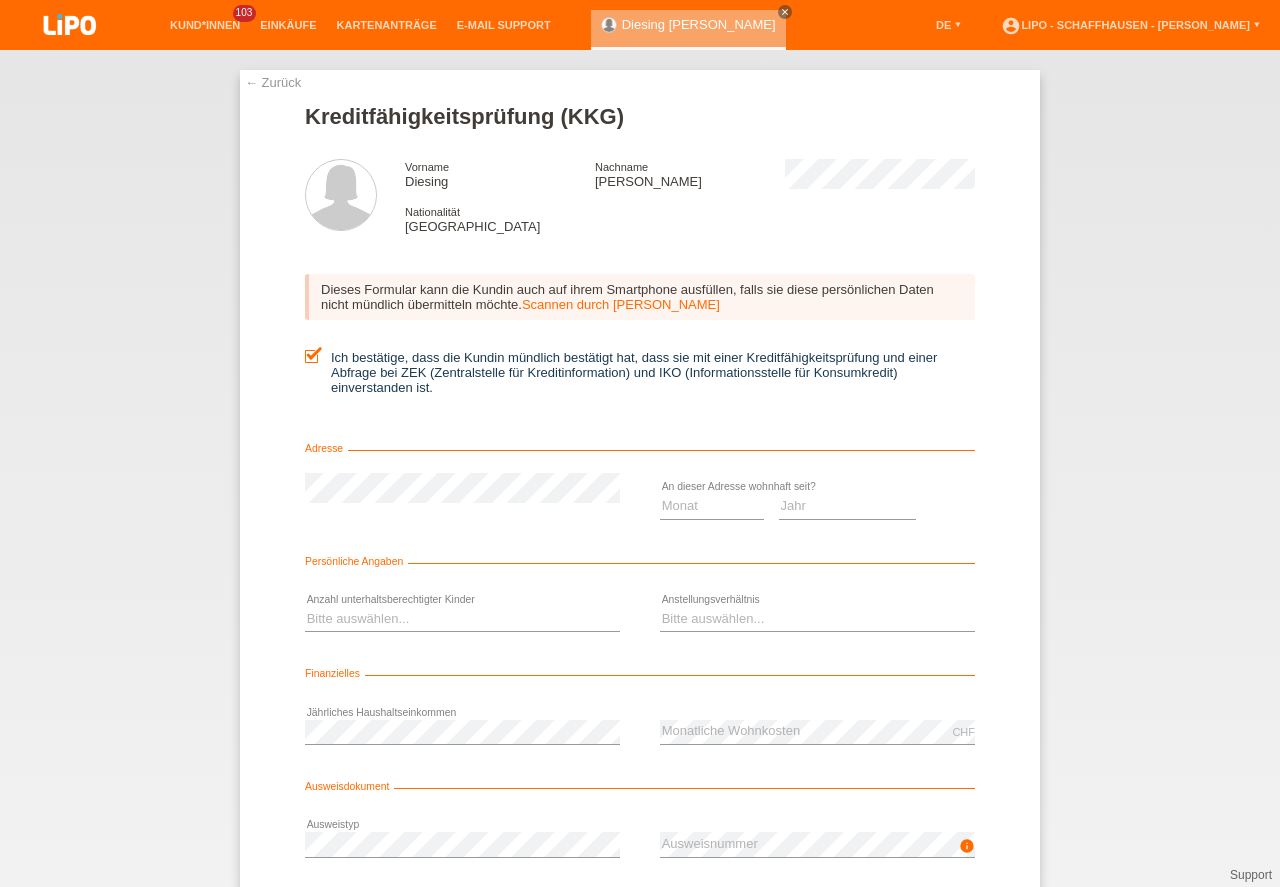 scroll, scrollTop: 132, scrollLeft: 0, axis: vertical 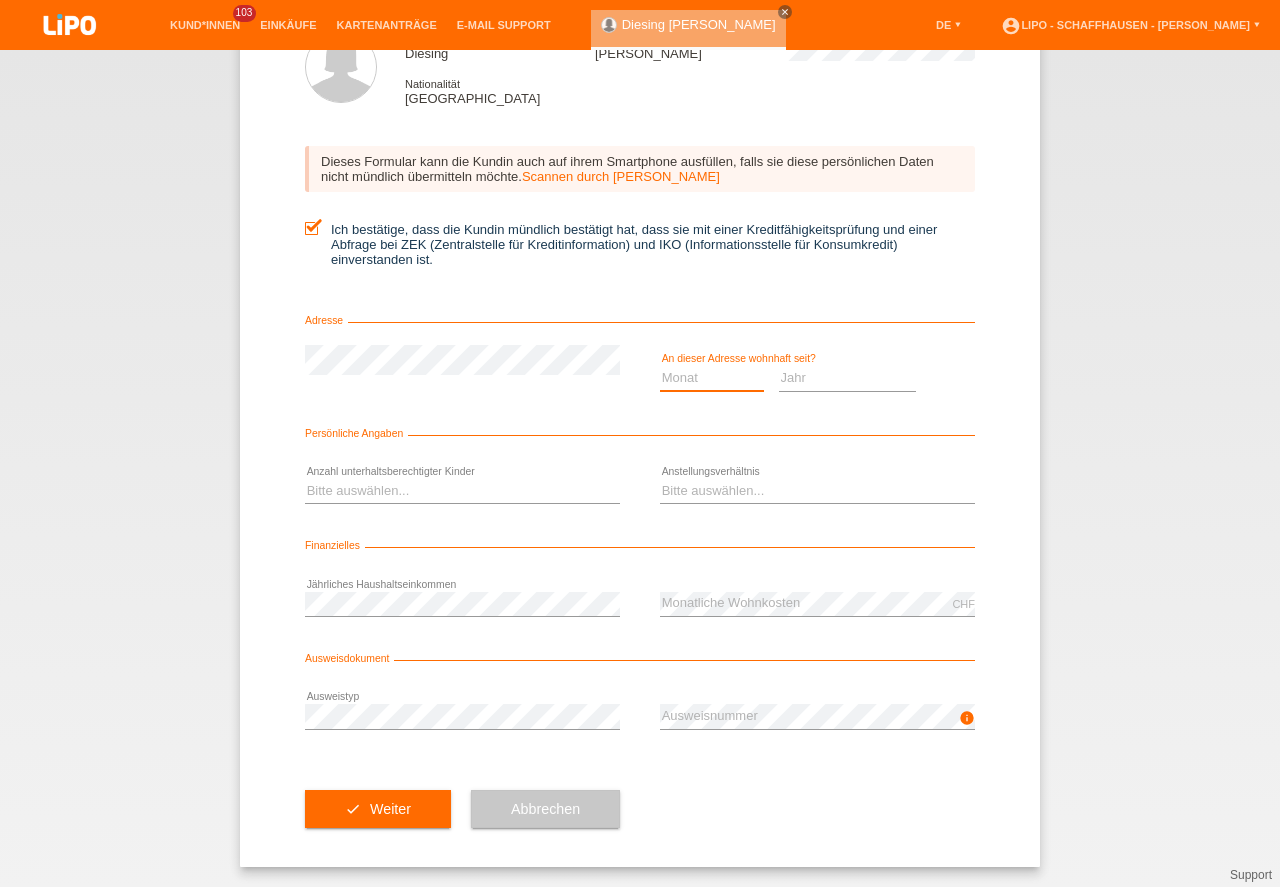 click on "Monat
01
02
03
04
05
06
07
08
09
10" at bounding box center [712, 378] 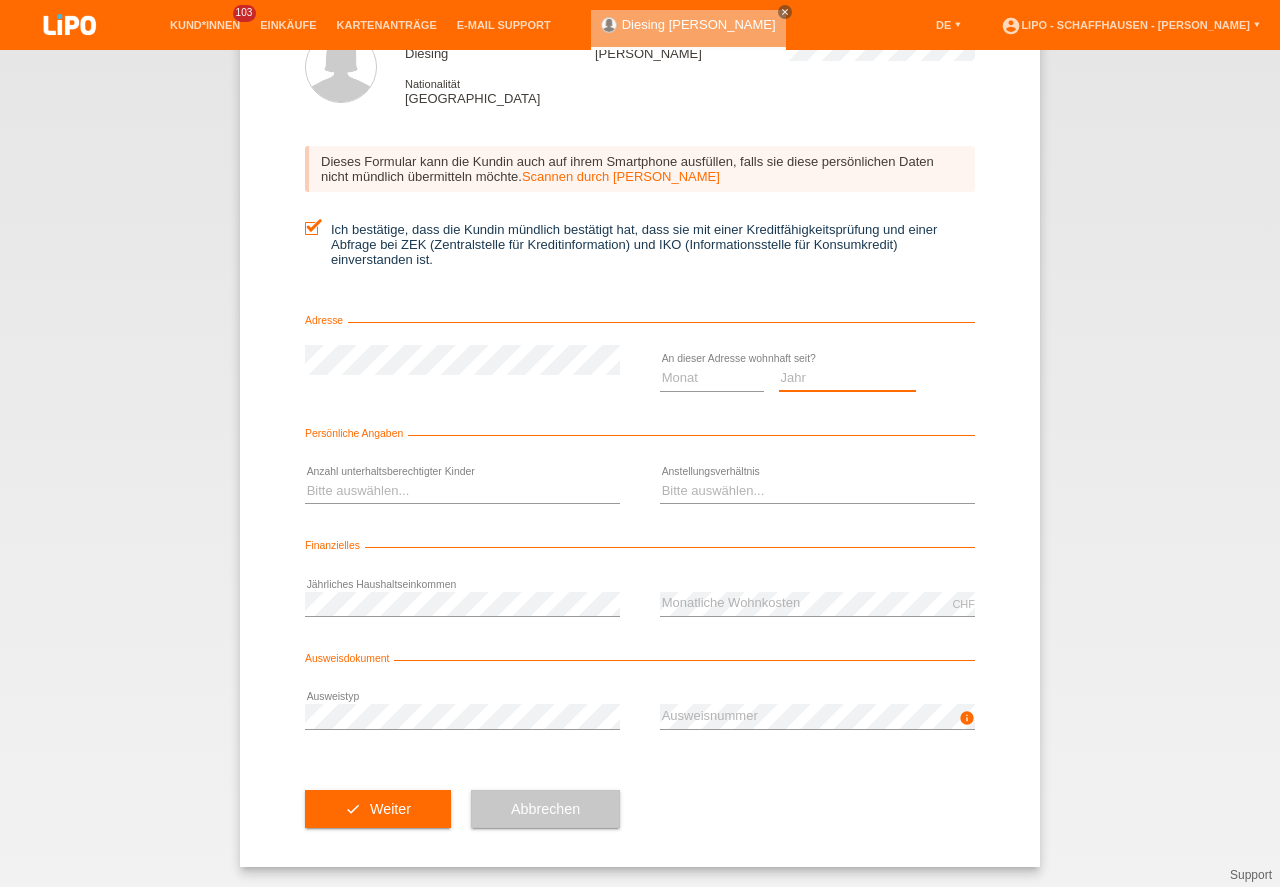 click on "Jahr
2025
2024
2023
2022
2021
2020
2019
2018
2017
2016 2015 2014 2013 2012 2011 2010 2009 2008 2007 2006 2005 2004 2003" at bounding box center [848, 378] 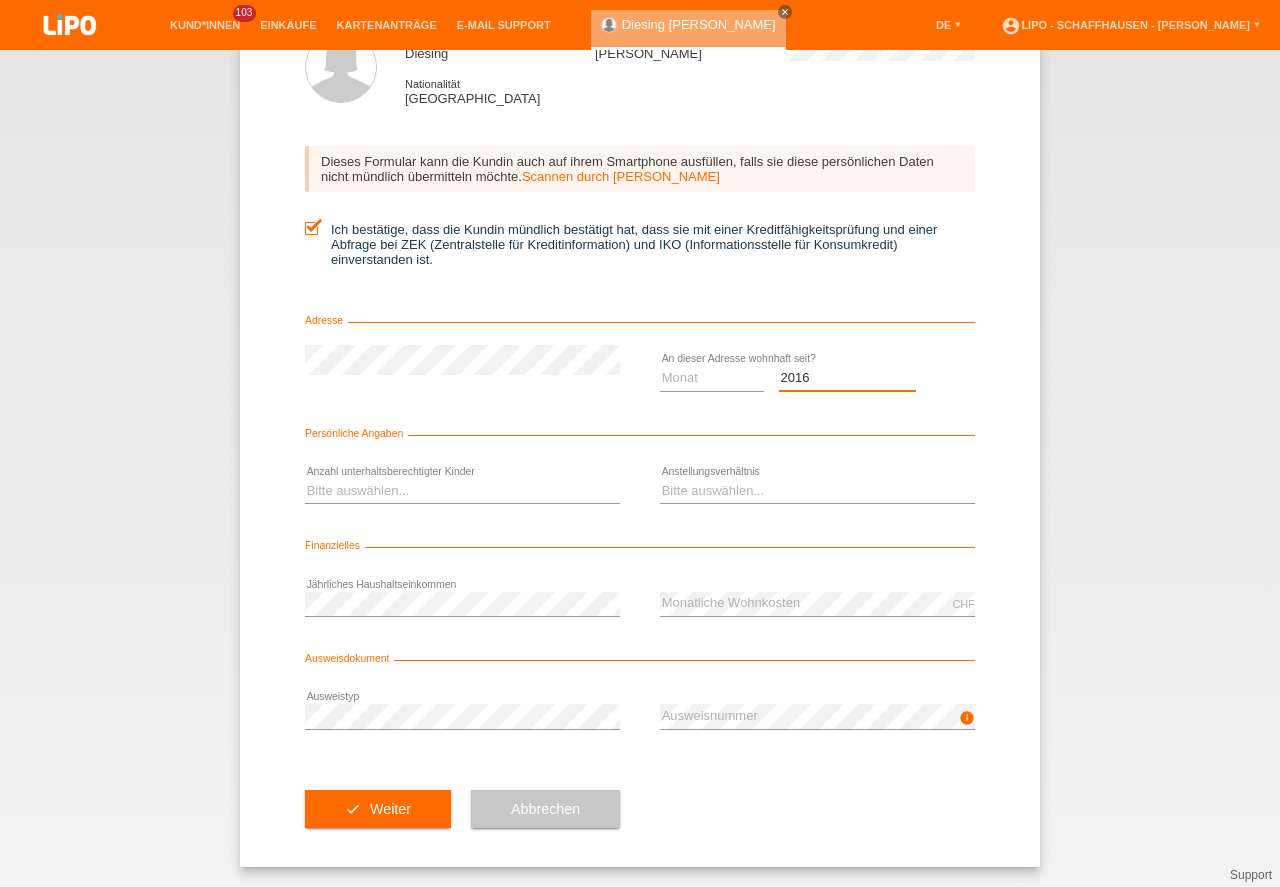 click on "2016" at bounding box center [0, 0] 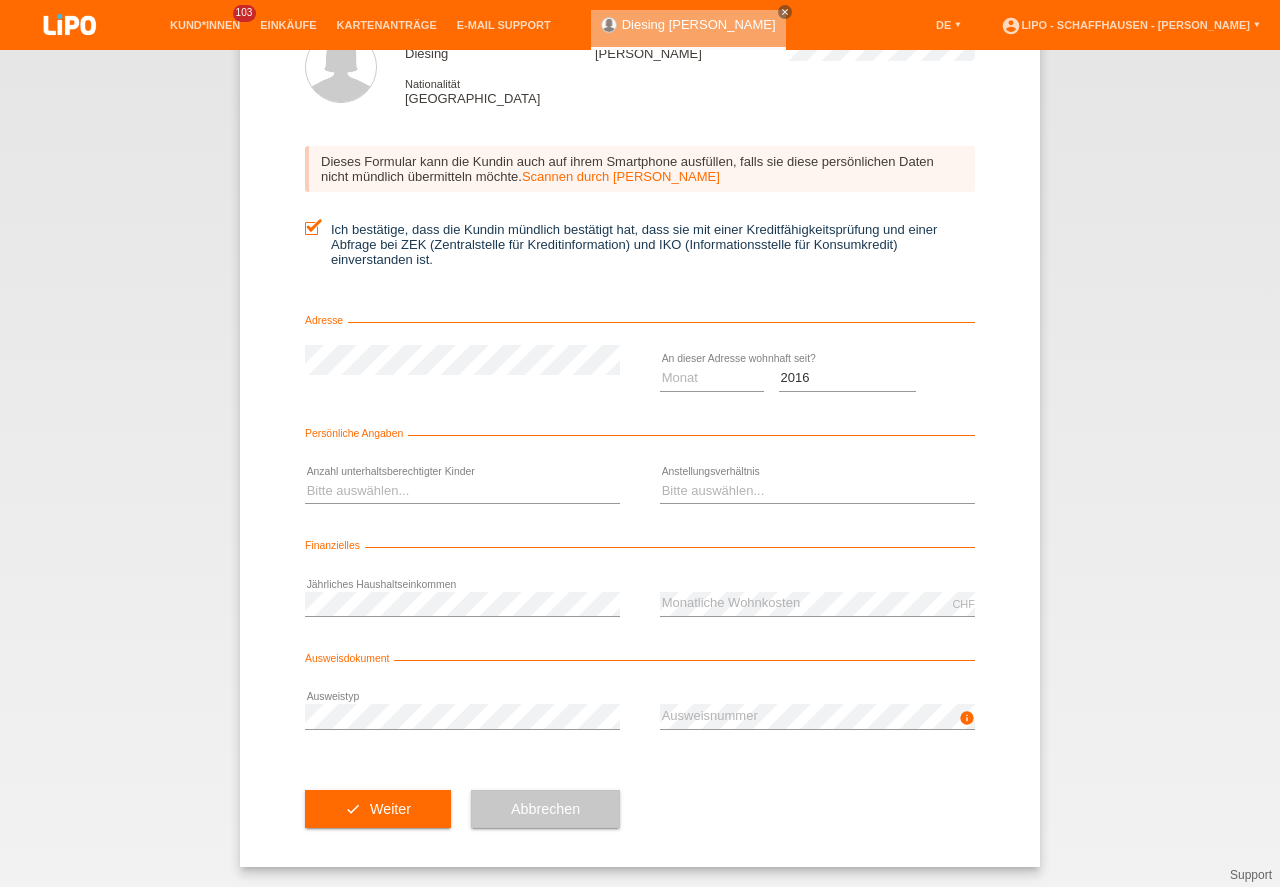 drag, startPoint x: 811, startPoint y: 571, endPoint x: 714, endPoint y: 384, distance: 210.66086 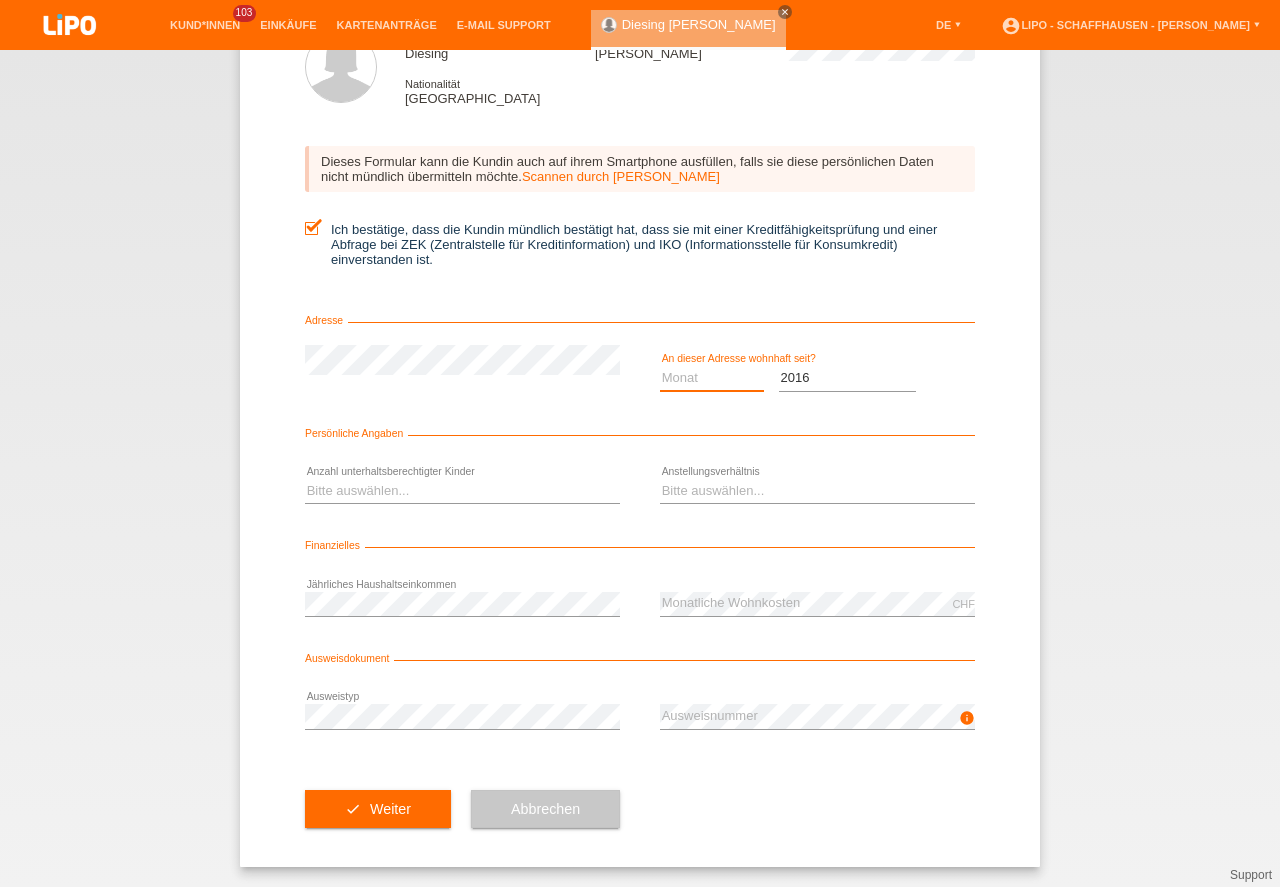 click on "Monat
01
02
03
04
05
06
07
08
09
10" at bounding box center (712, 378) 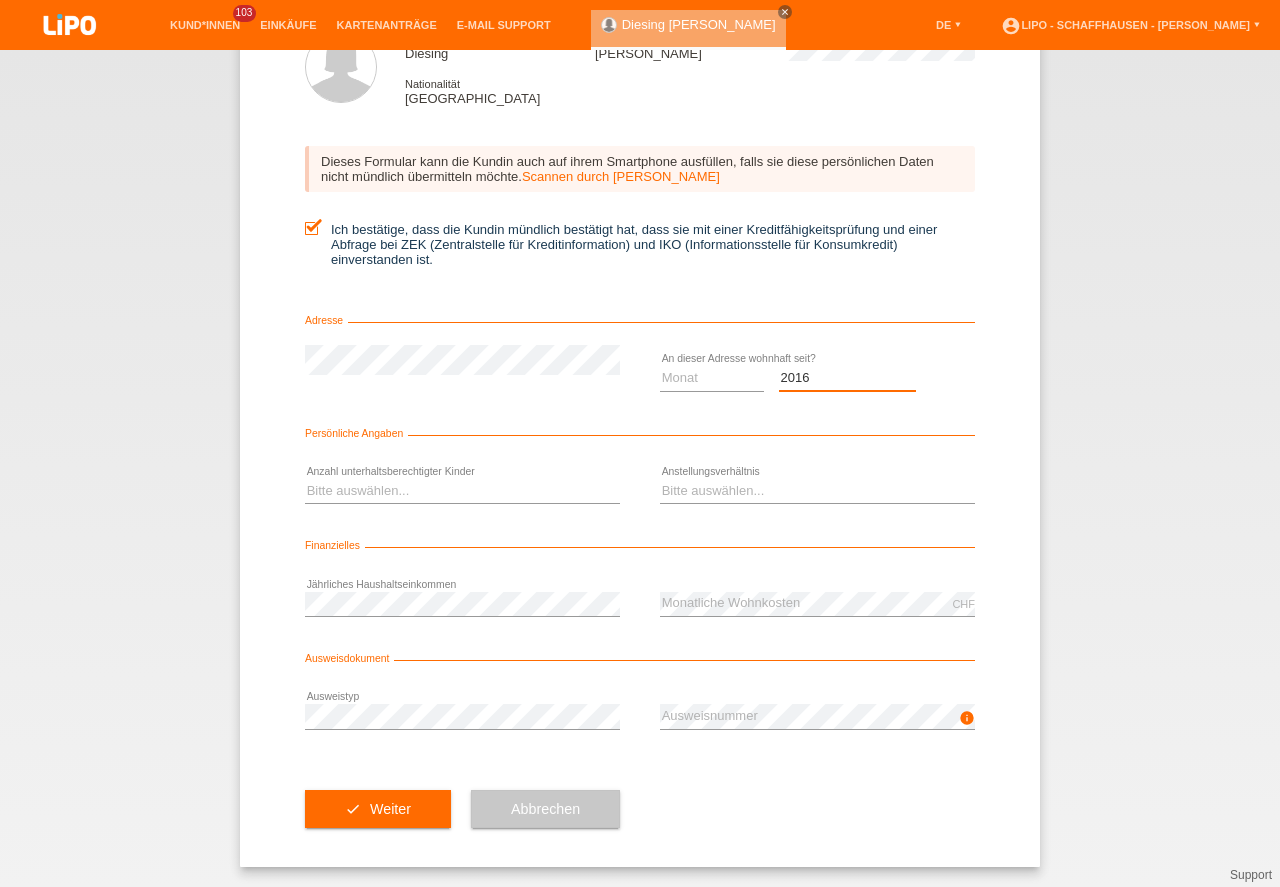 click on "Jahr
2025
2024
2023
2022
2021
2020
2019
2018
2017
2016 2015 2014 2013 2012 2011 2010 2009 2008 2007 2006 2005 2004 2003" at bounding box center [848, 378] 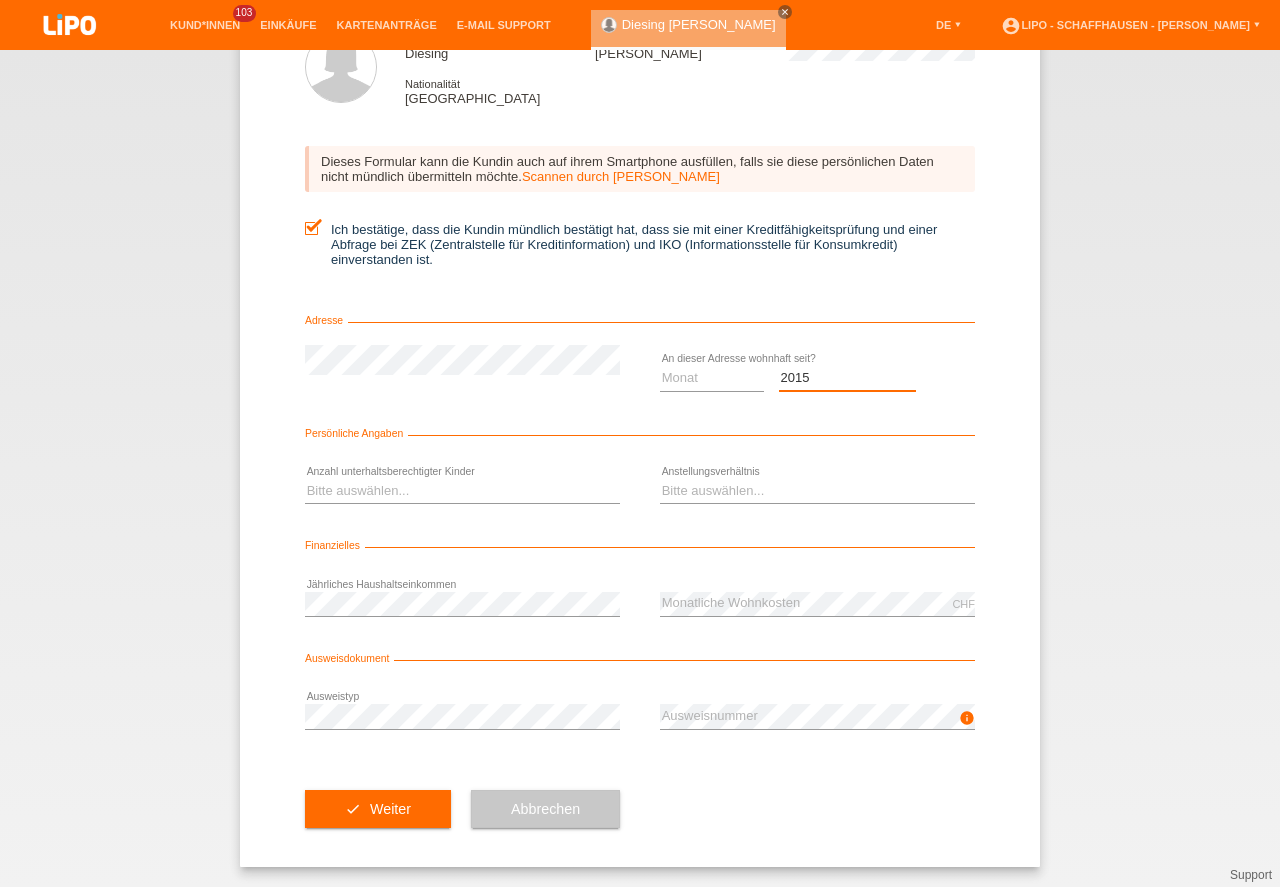 click on "2015" at bounding box center [0, 0] 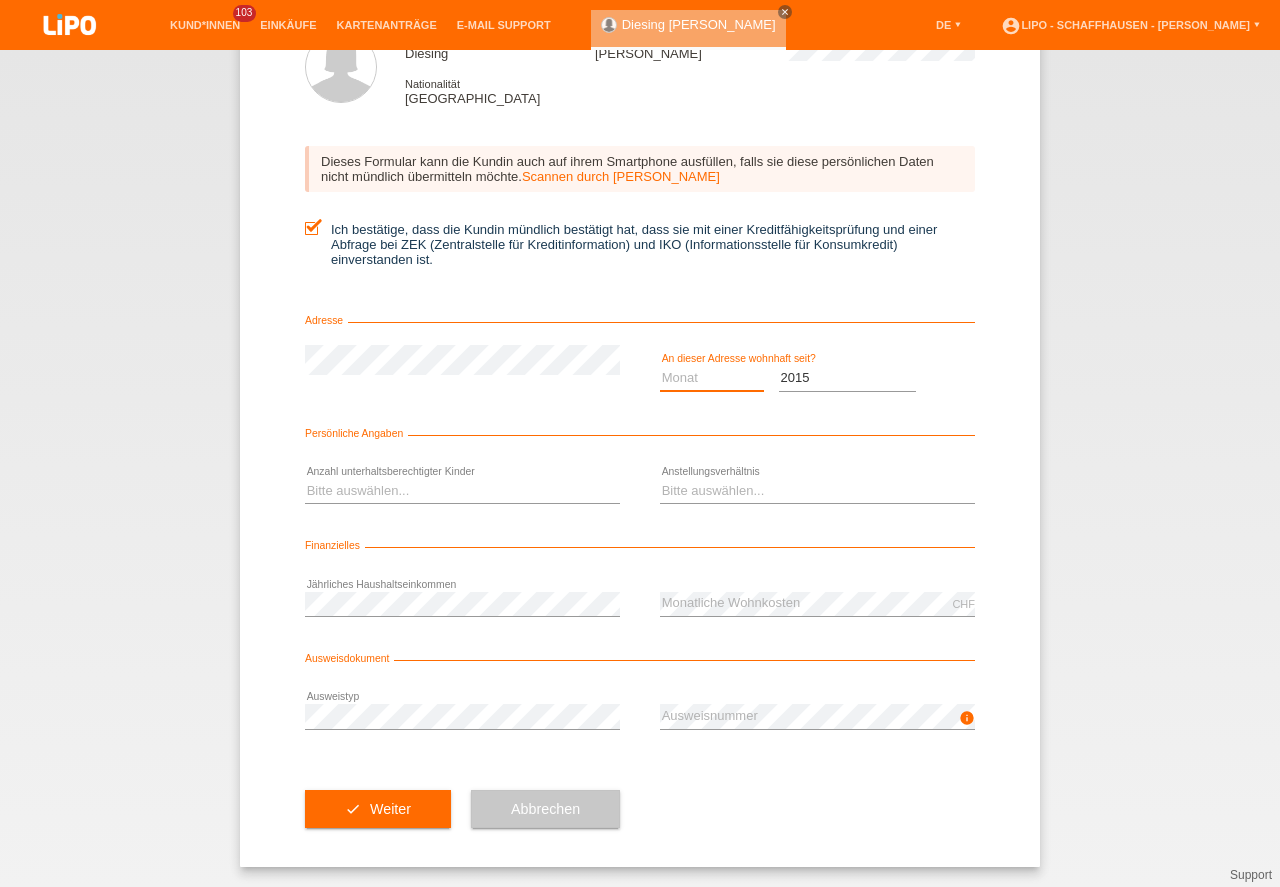 click on "Monat
01
02
03
04
05
06
07
08
09
10" at bounding box center [712, 378] 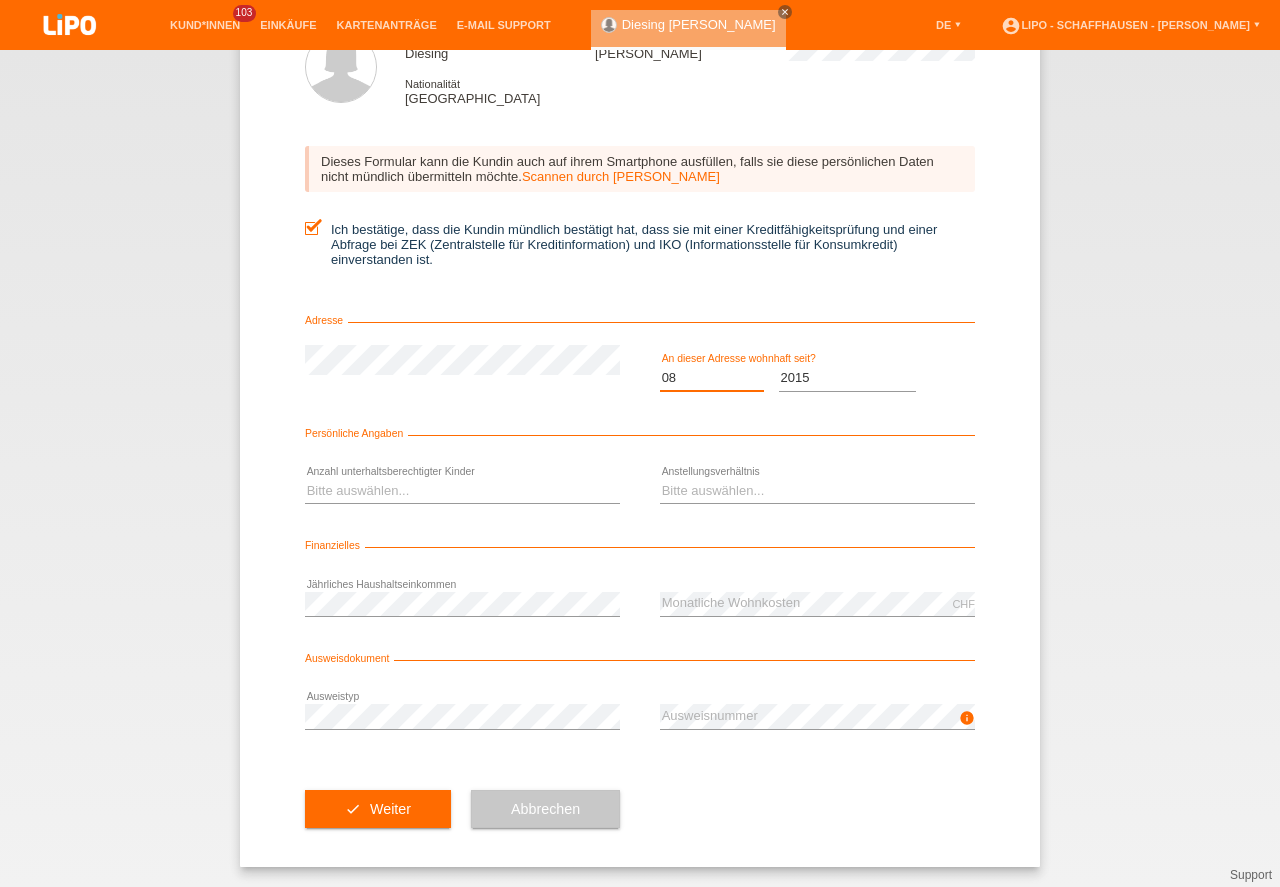 click on "08" at bounding box center [0, 0] 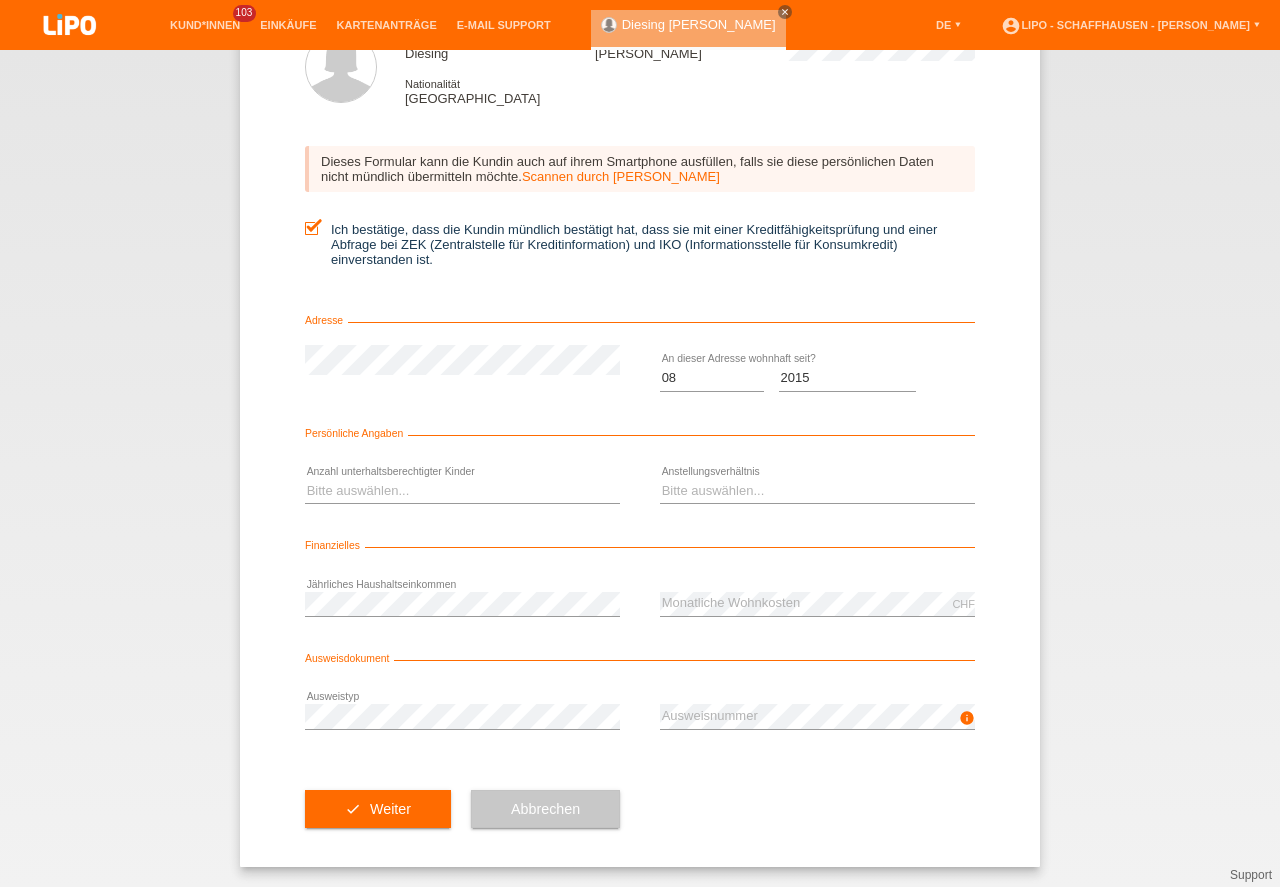 click on "Bitte auswählen...
0
1
2
3
4
5
6
7
8
9
error" at bounding box center (462, 492) 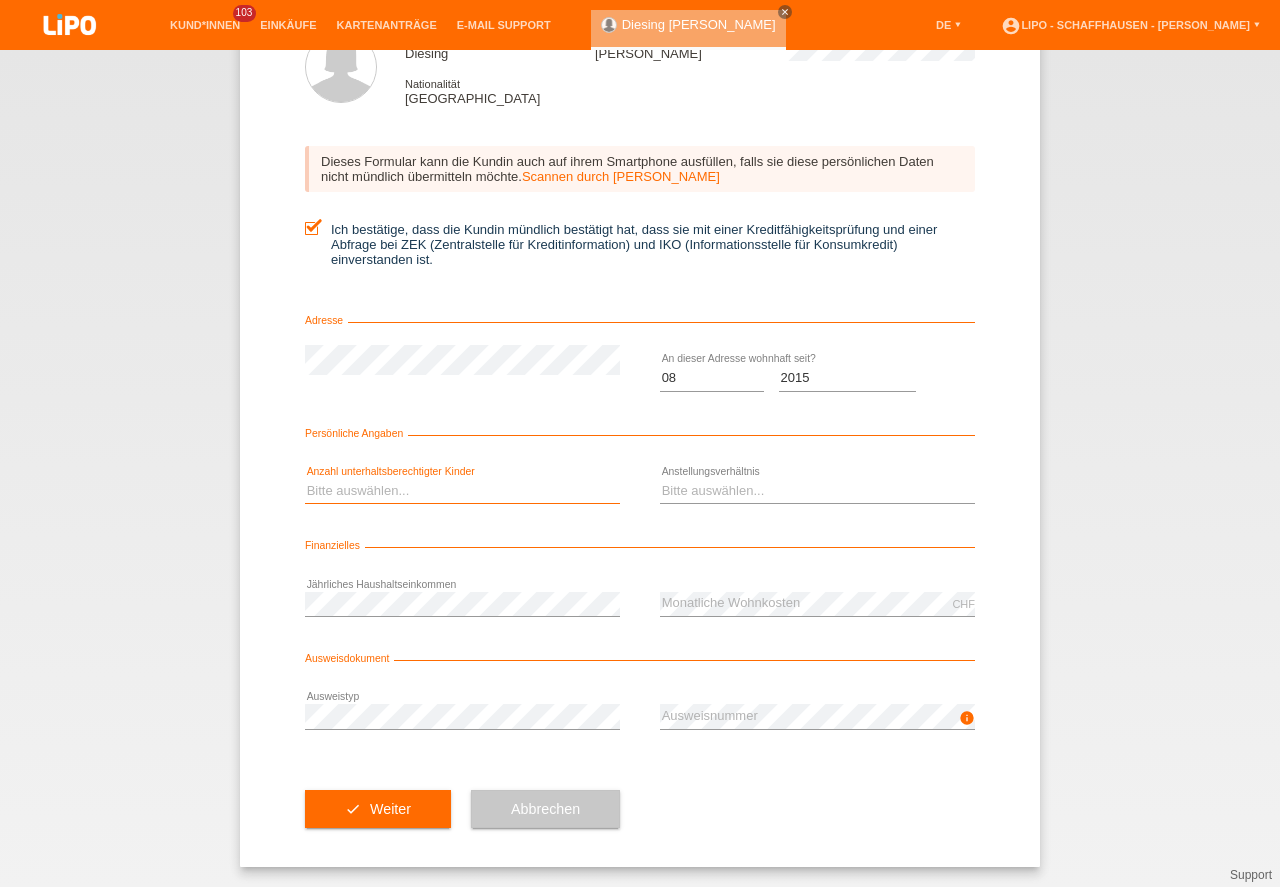 click on "Bitte auswählen...
0
1
2
3
4
5
6
7
8
9" at bounding box center [462, 491] 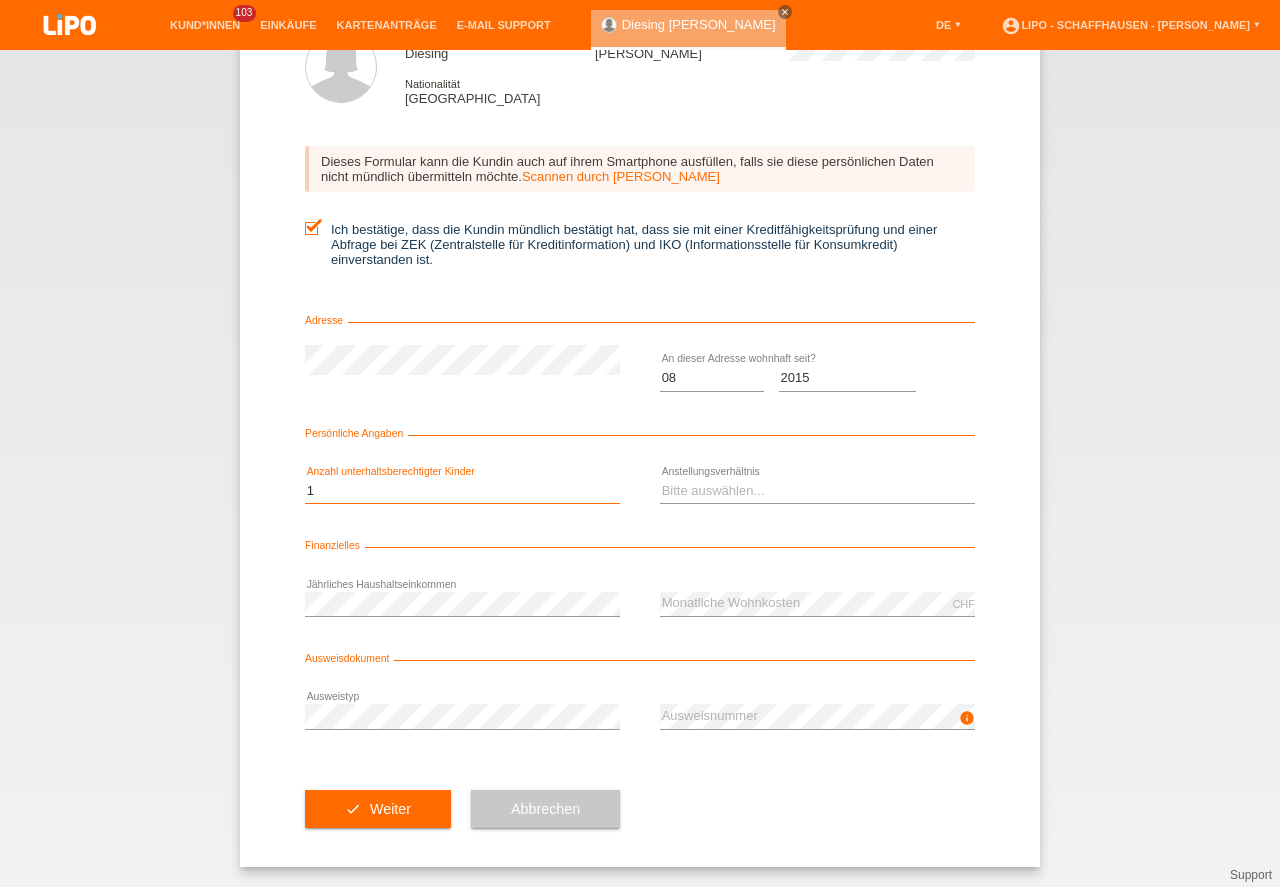 click on "1" at bounding box center (0, 0) 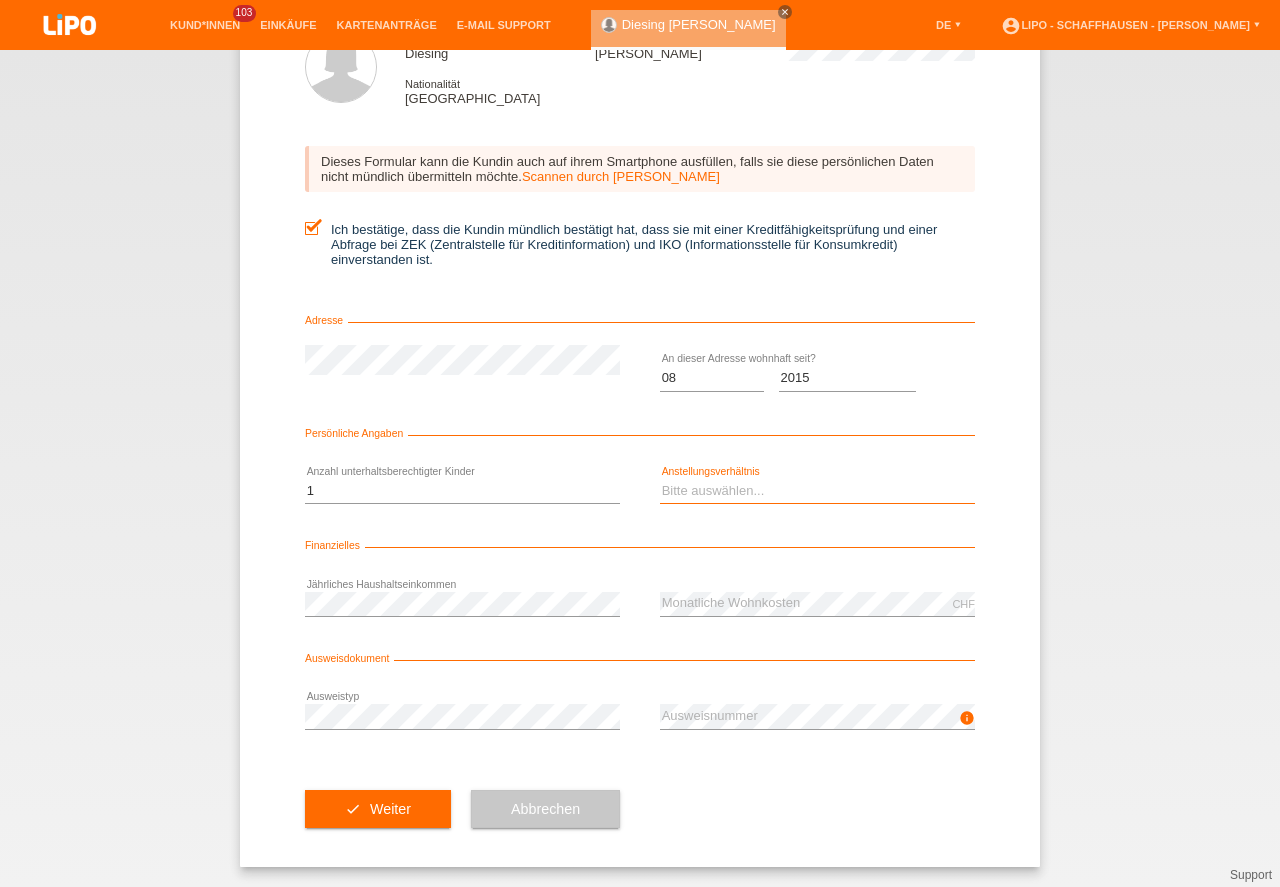 click on "Bitte auswählen...
Unbefristet
Befristet
Lehrling/Student
Pensioniert
Nicht arbeitstätig
Hausfrau/-mann
Selbständig" at bounding box center [817, 491] 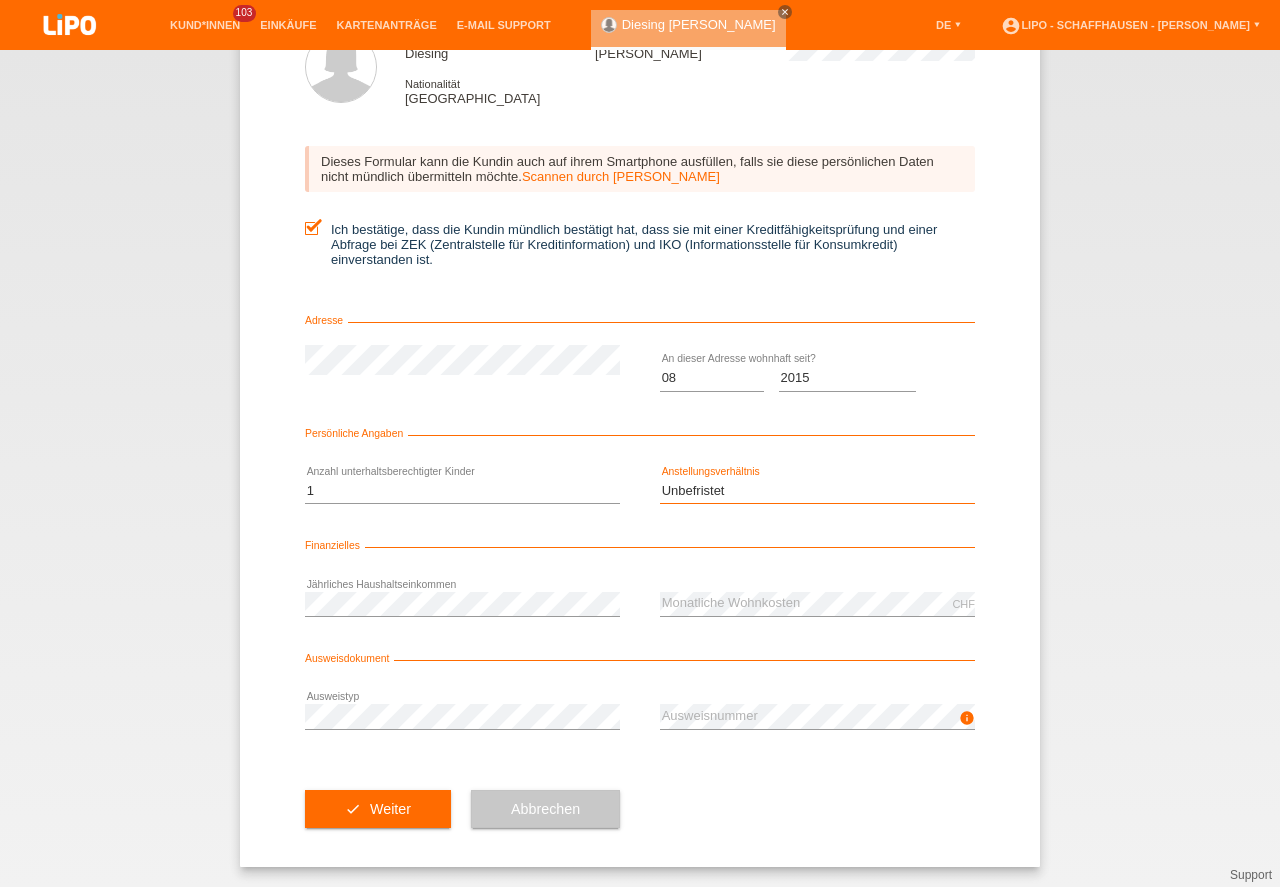 click on "Unbefristet" at bounding box center (0, 0) 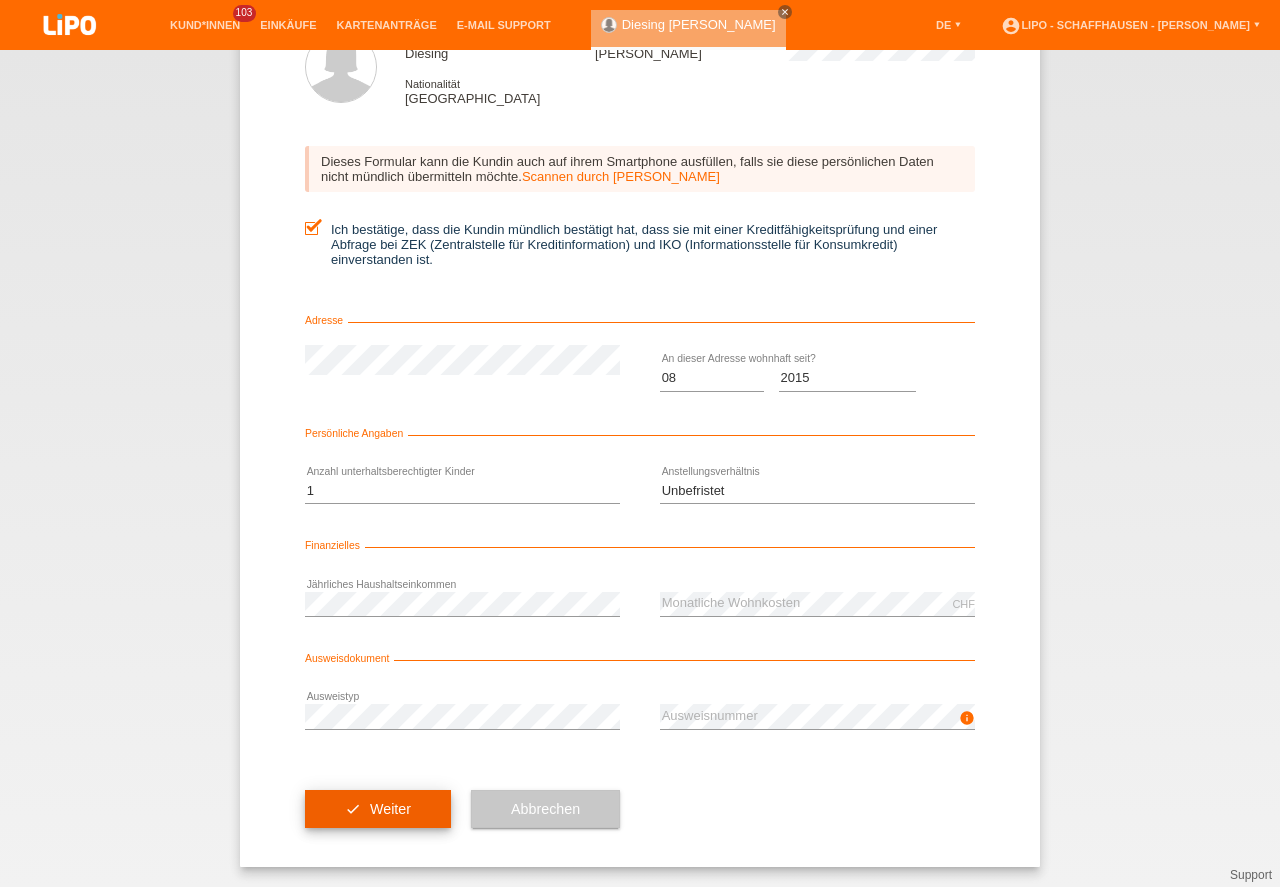 click on "check   Weiter" at bounding box center (378, 809) 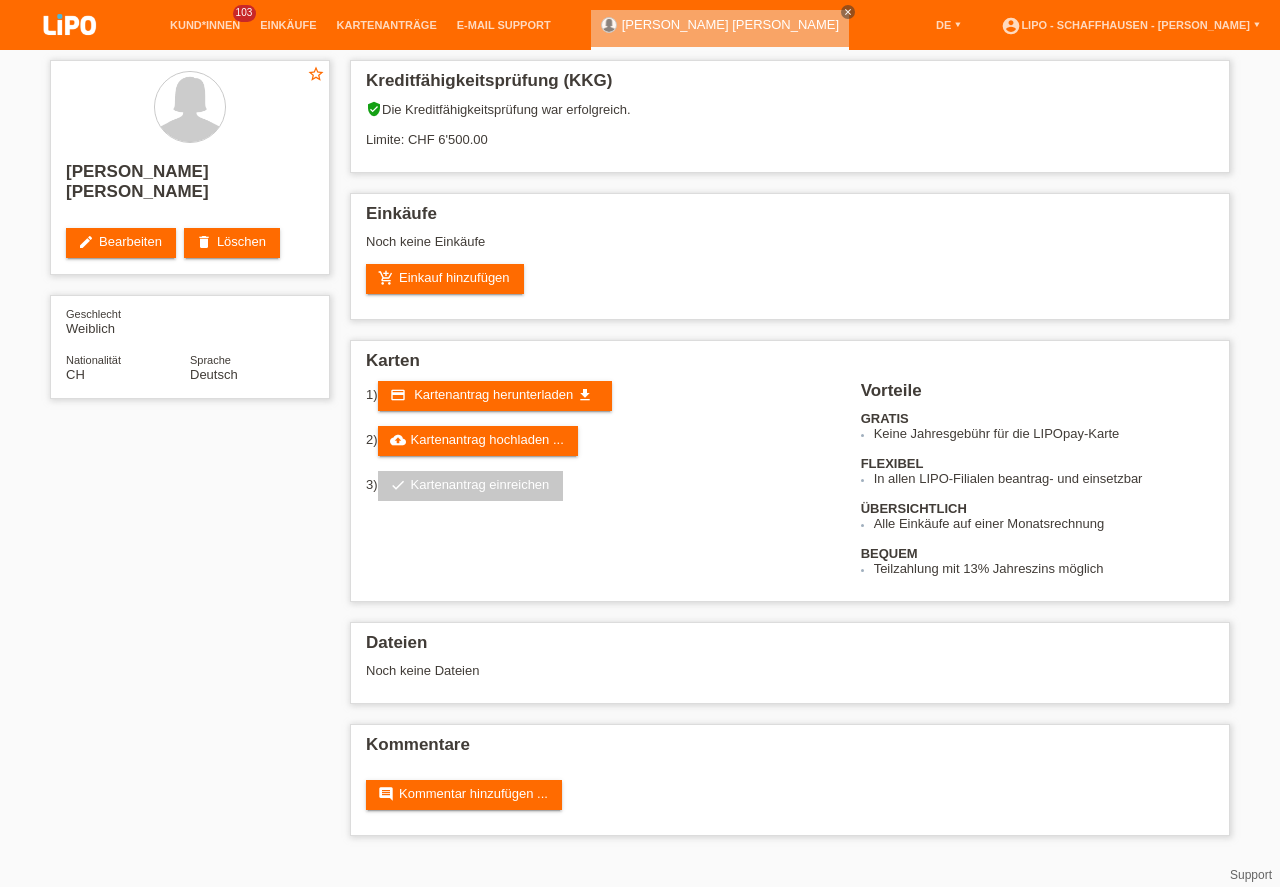 scroll, scrollTop: 0, scrollLeft: 0, axis: both 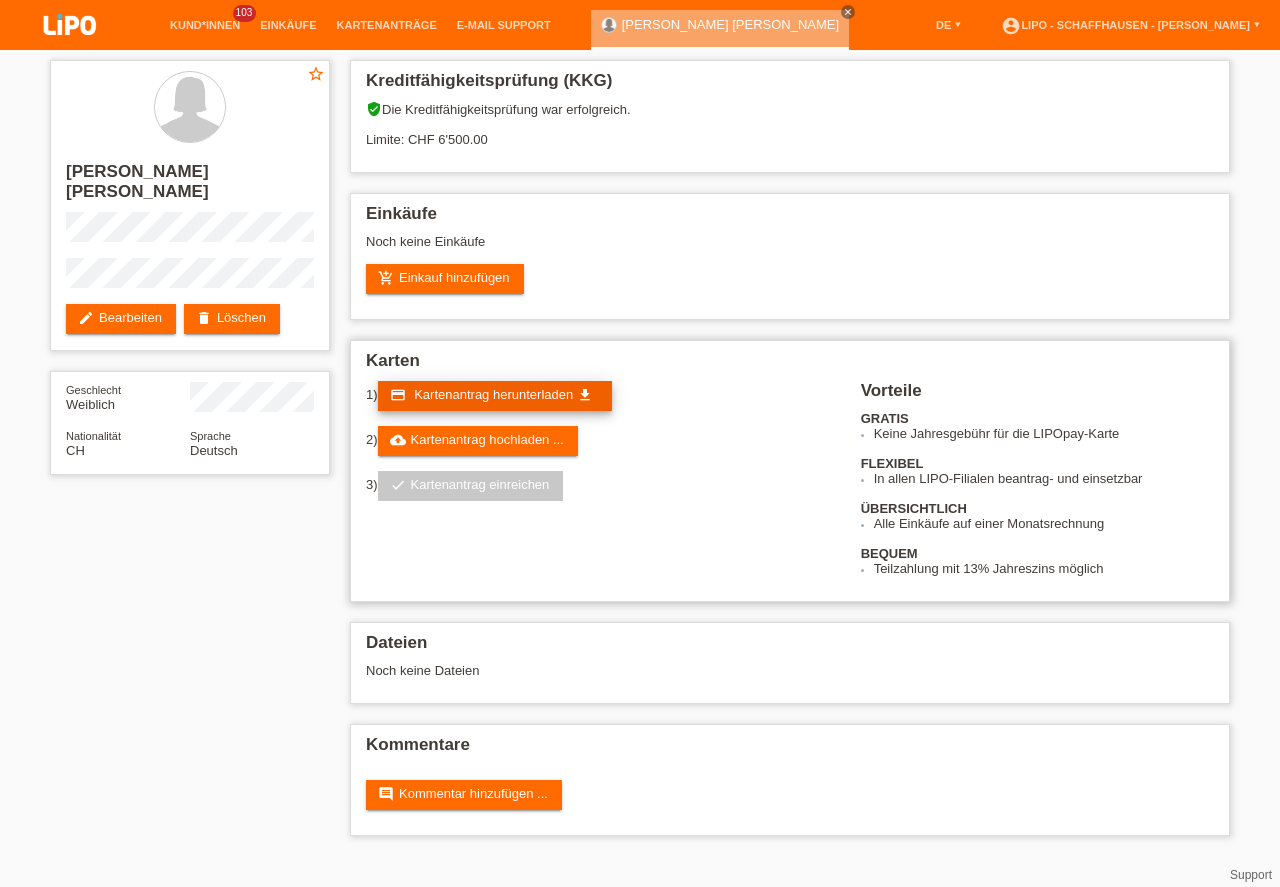 click on "Kartenantrag herunterladen" at bounding box center [493, 394] 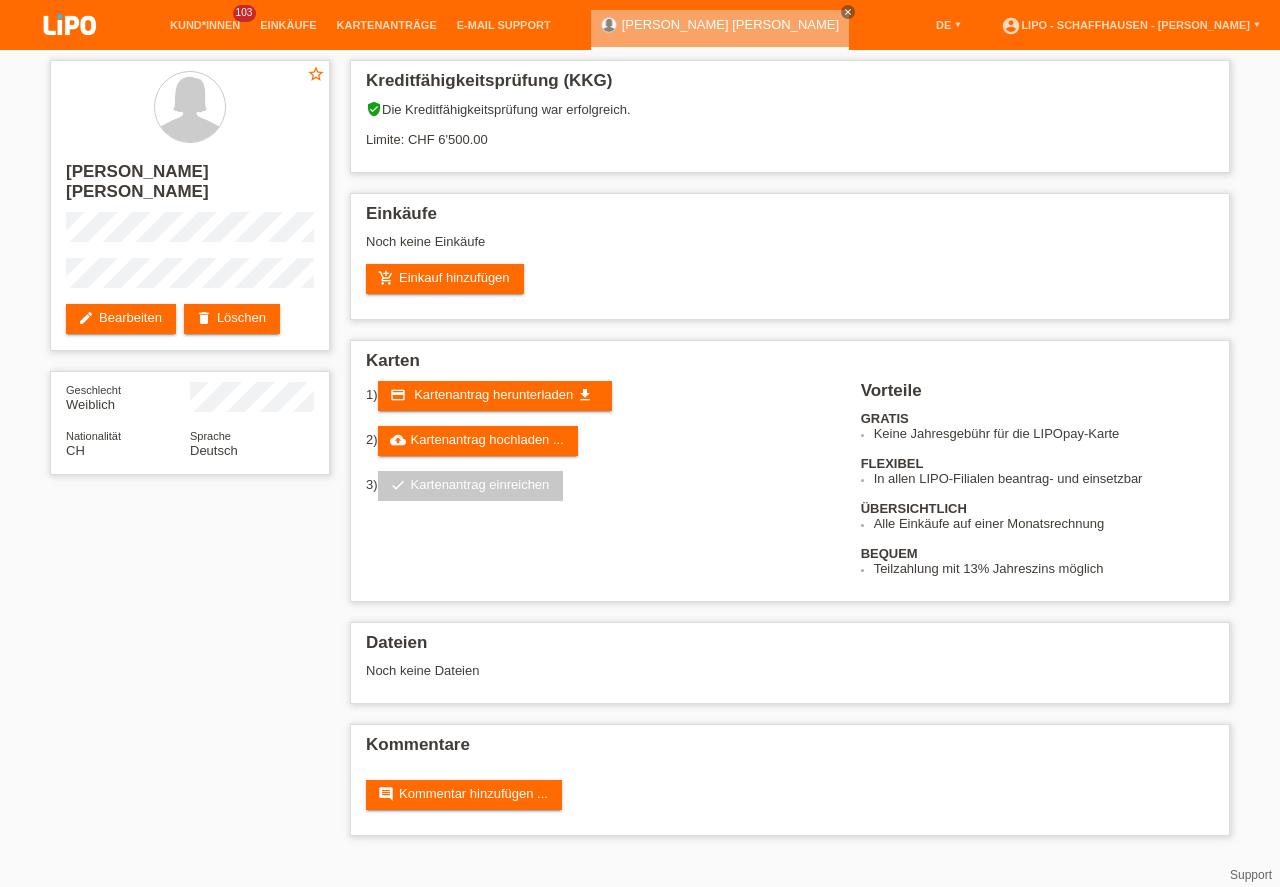 click on "Kund*innen
103
Einkäufe
Kartenanträge
E-Mail Support
close" at bounding box center [640, 428] 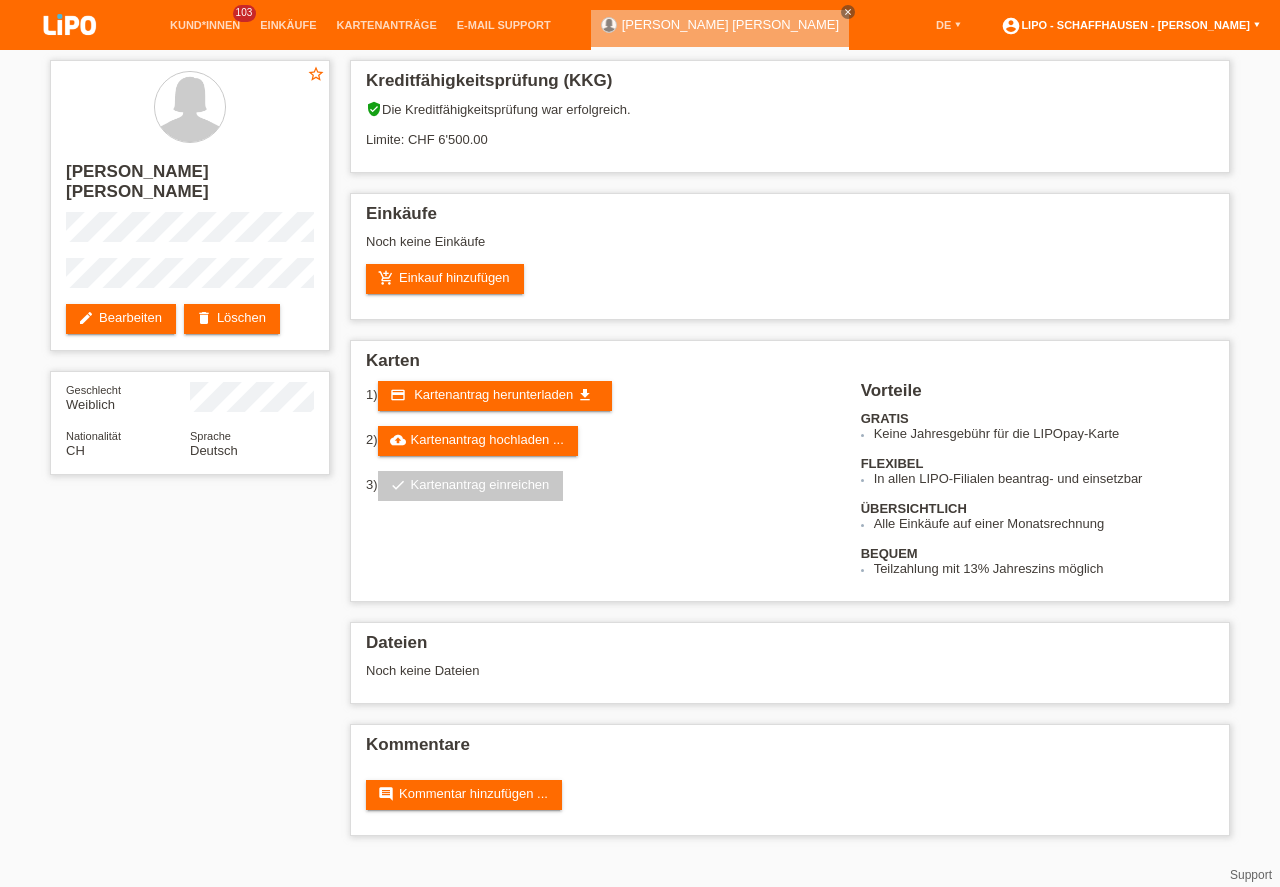 click on "account_circle  LIPO - Schaffhausen - [PERSON_NAME] ▾" at bounding box center (1130, 25) 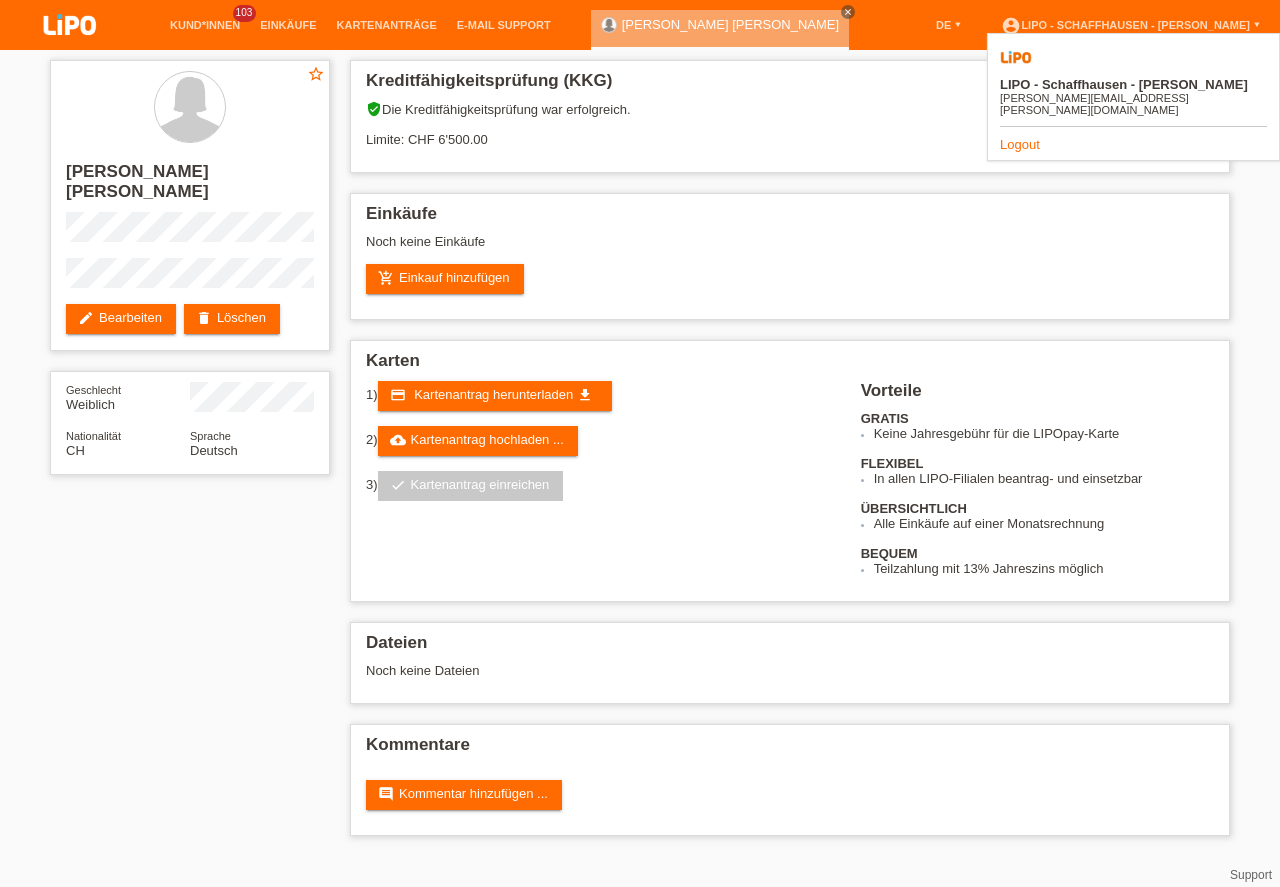 click on "Logout" at bounding box center (1020, 144) 